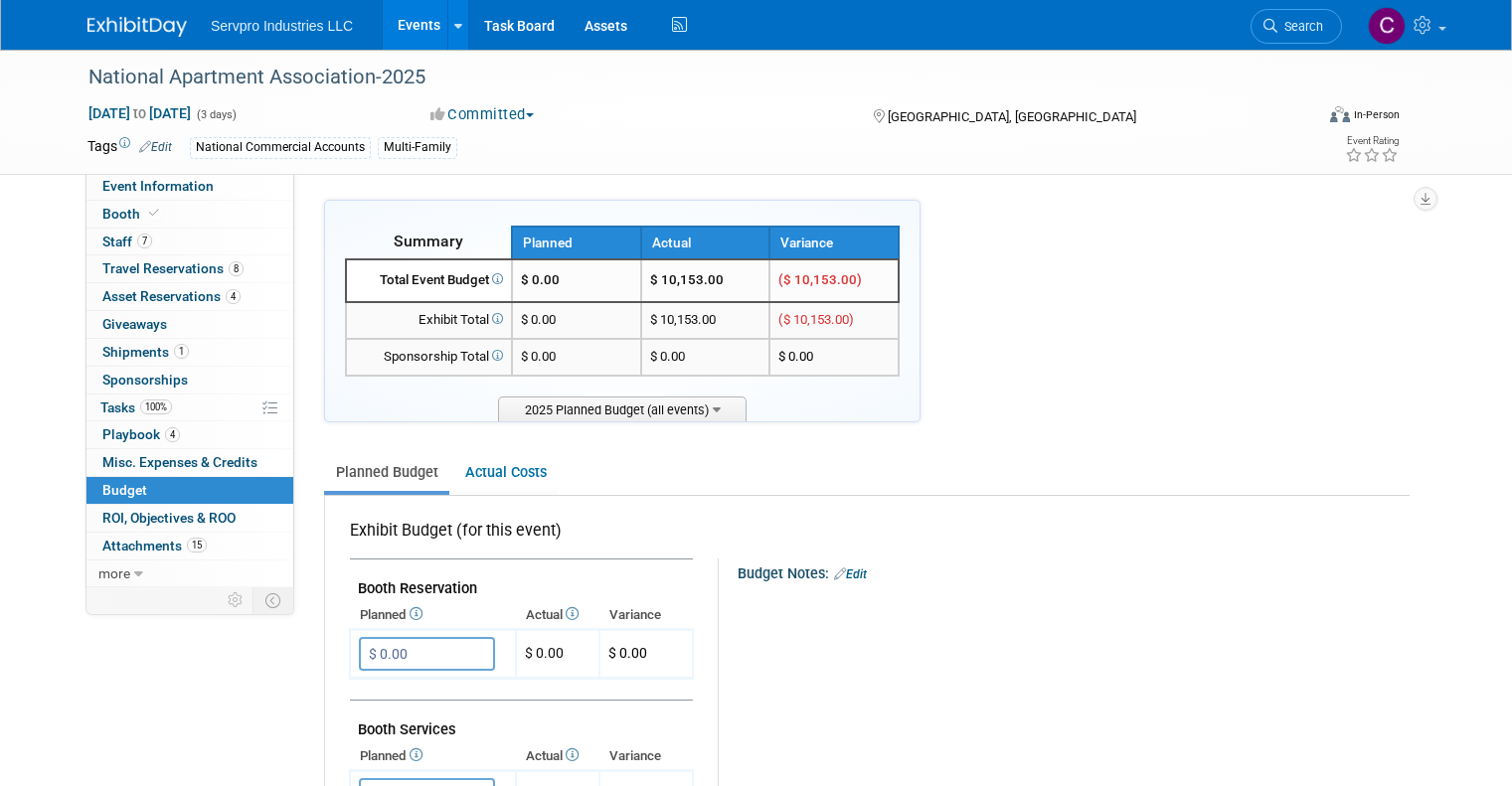 scroll, scrollTop: 0, scrollLeft: 0, axis: both 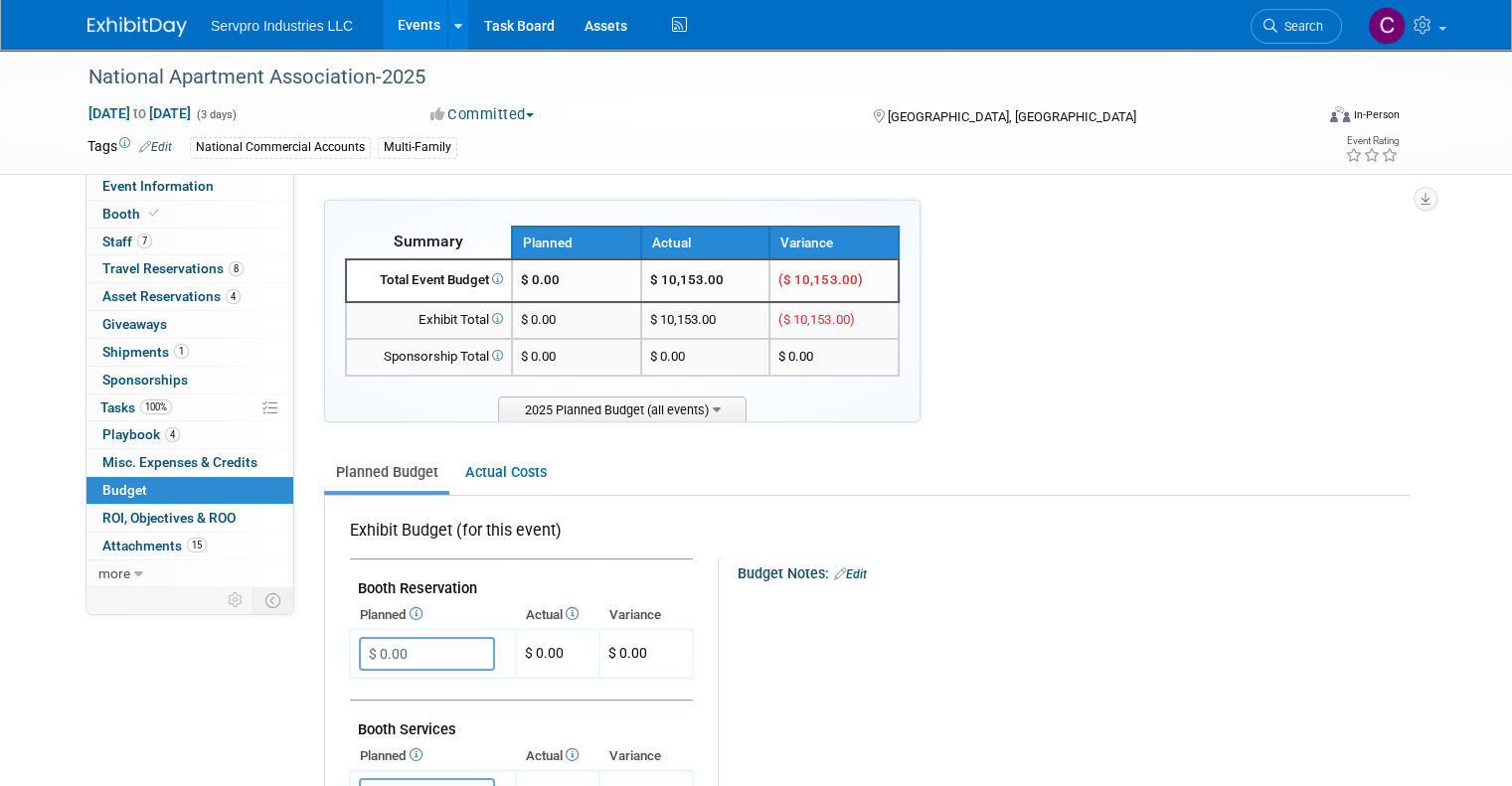 click on "Budget Notes:
Edit
X" at bounding box center [1055, 1073] 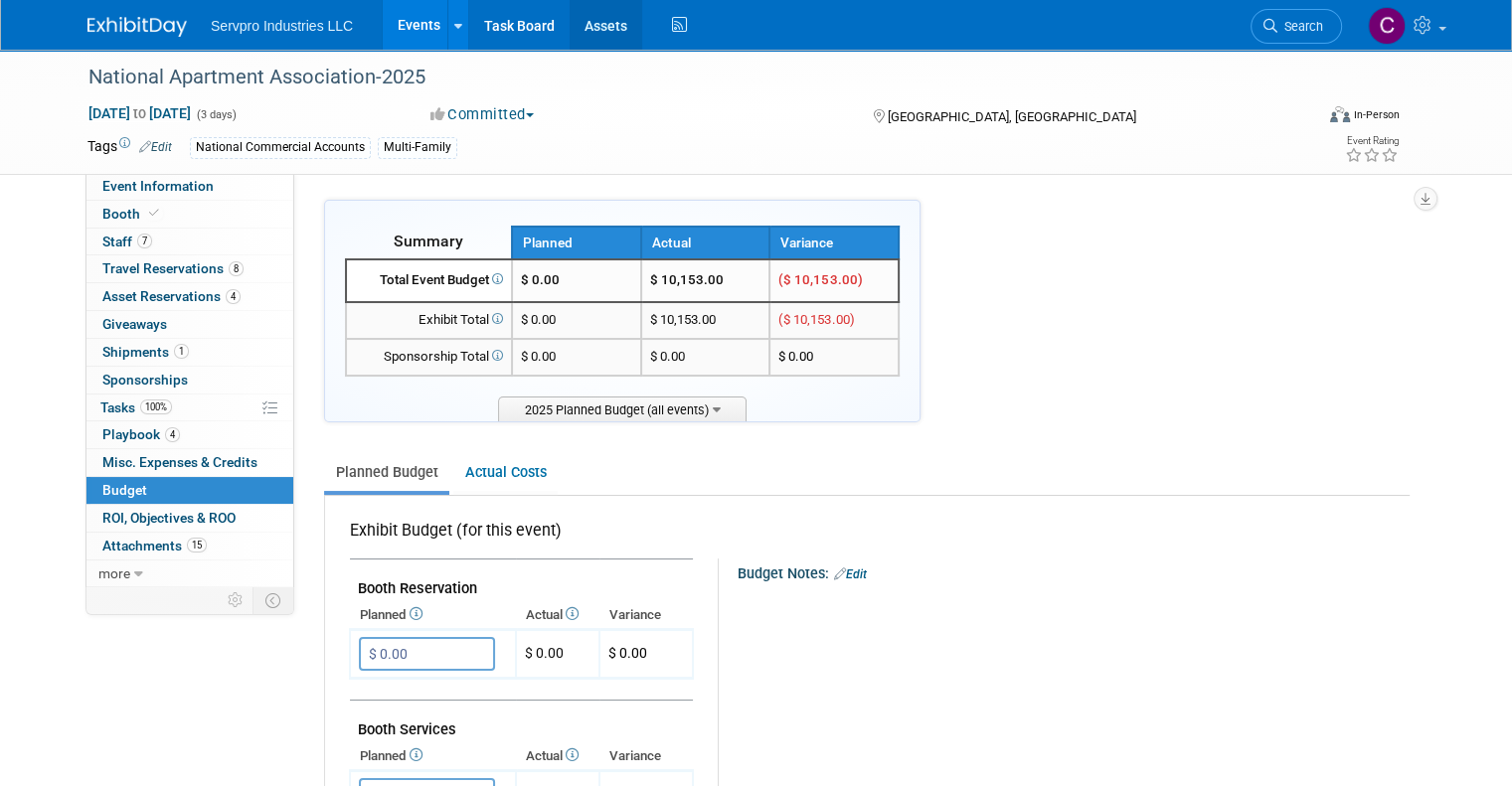 click on "Assets" at bounding box center [605, 25] 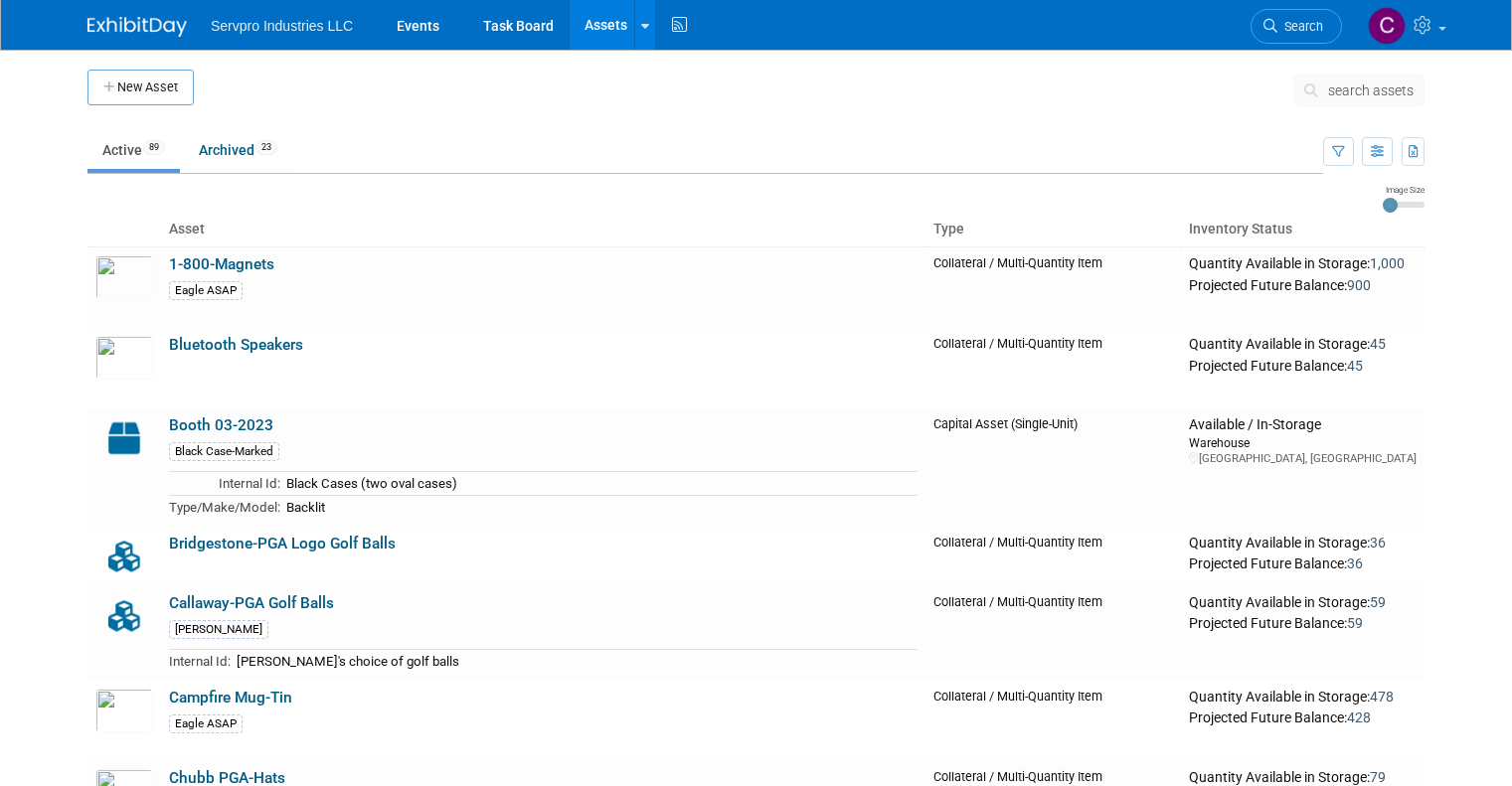 scroll, scrollTop: 0, scrollLeft: 0, axis: both 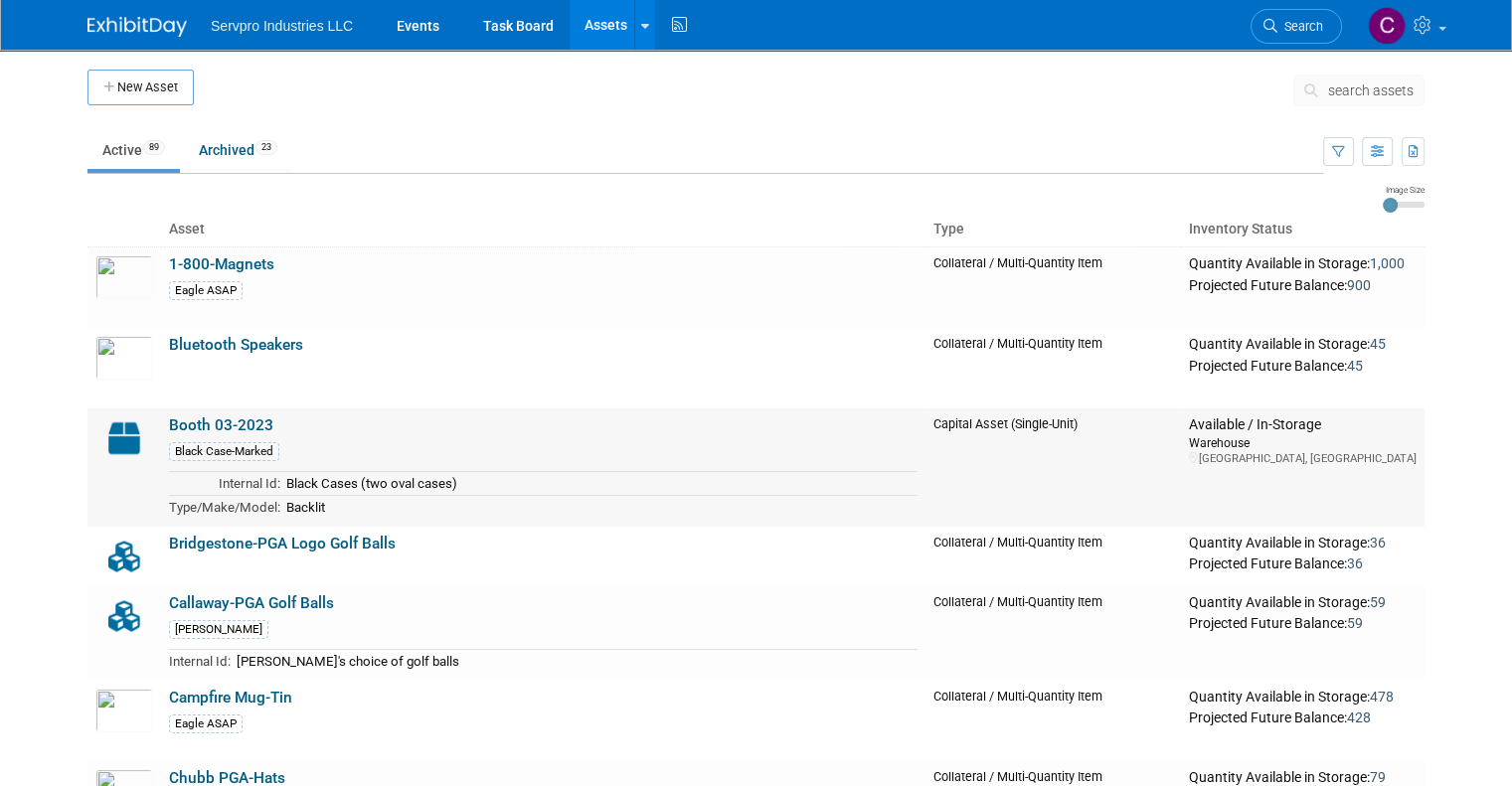 click on "Booth 03-2023
Black Case-Marked
Internal Id:
Black Cases (two oval cases)
Type/Make/Model:
Backlit" at bounding box center (543, 467) 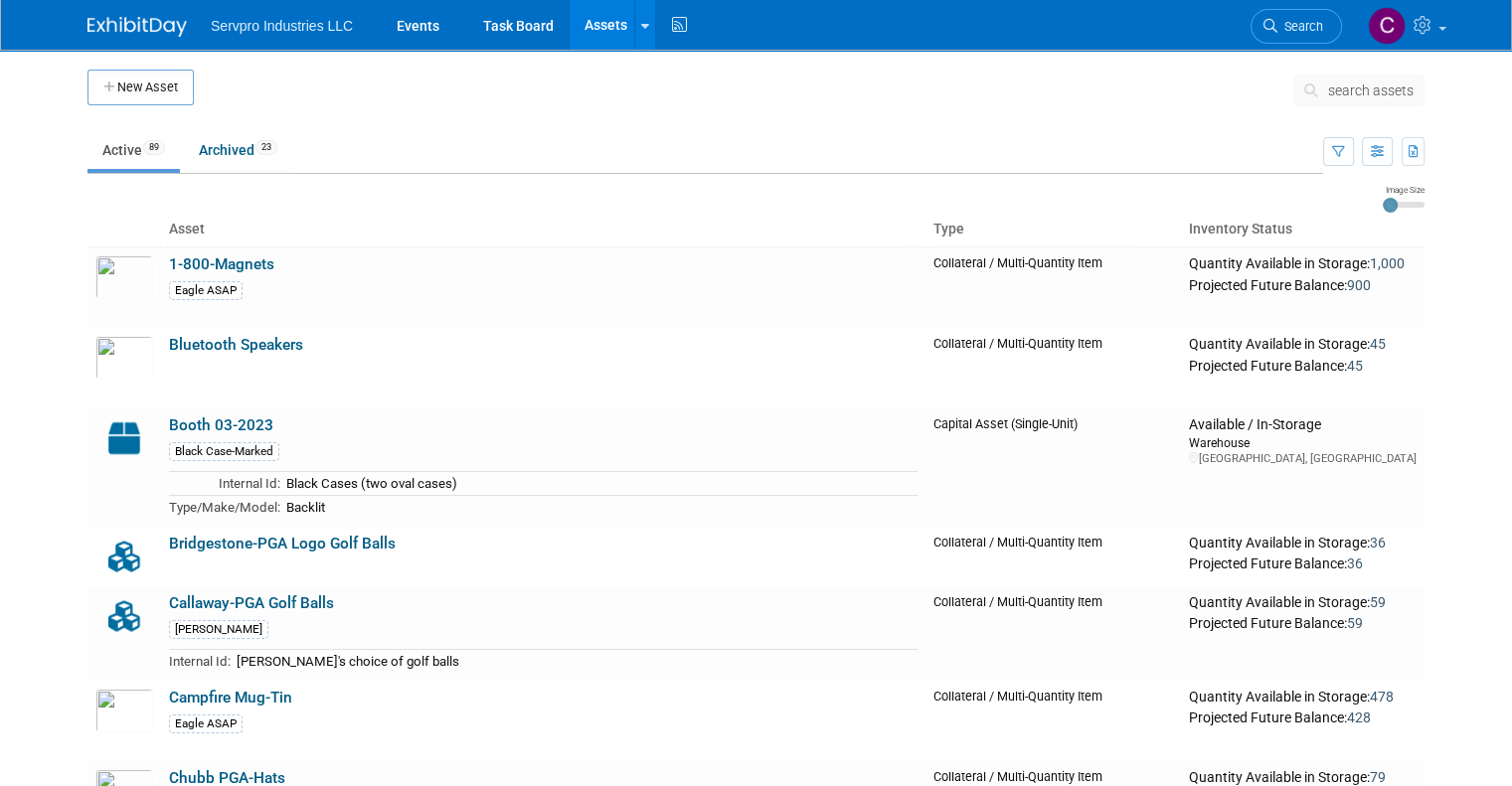 click on "Asset" at bounding box center [543, 230] 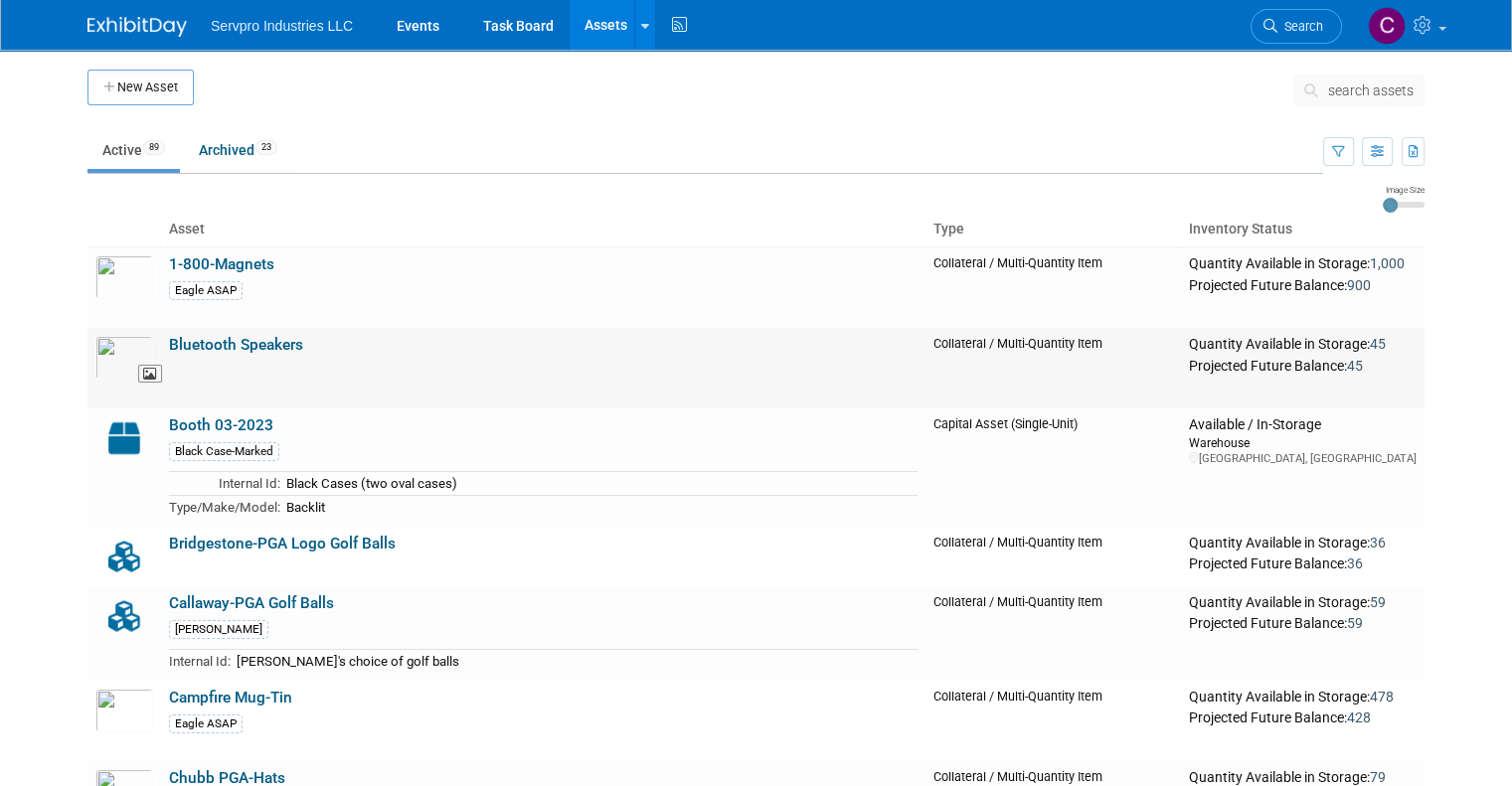 click at bounding box center [124, 358] 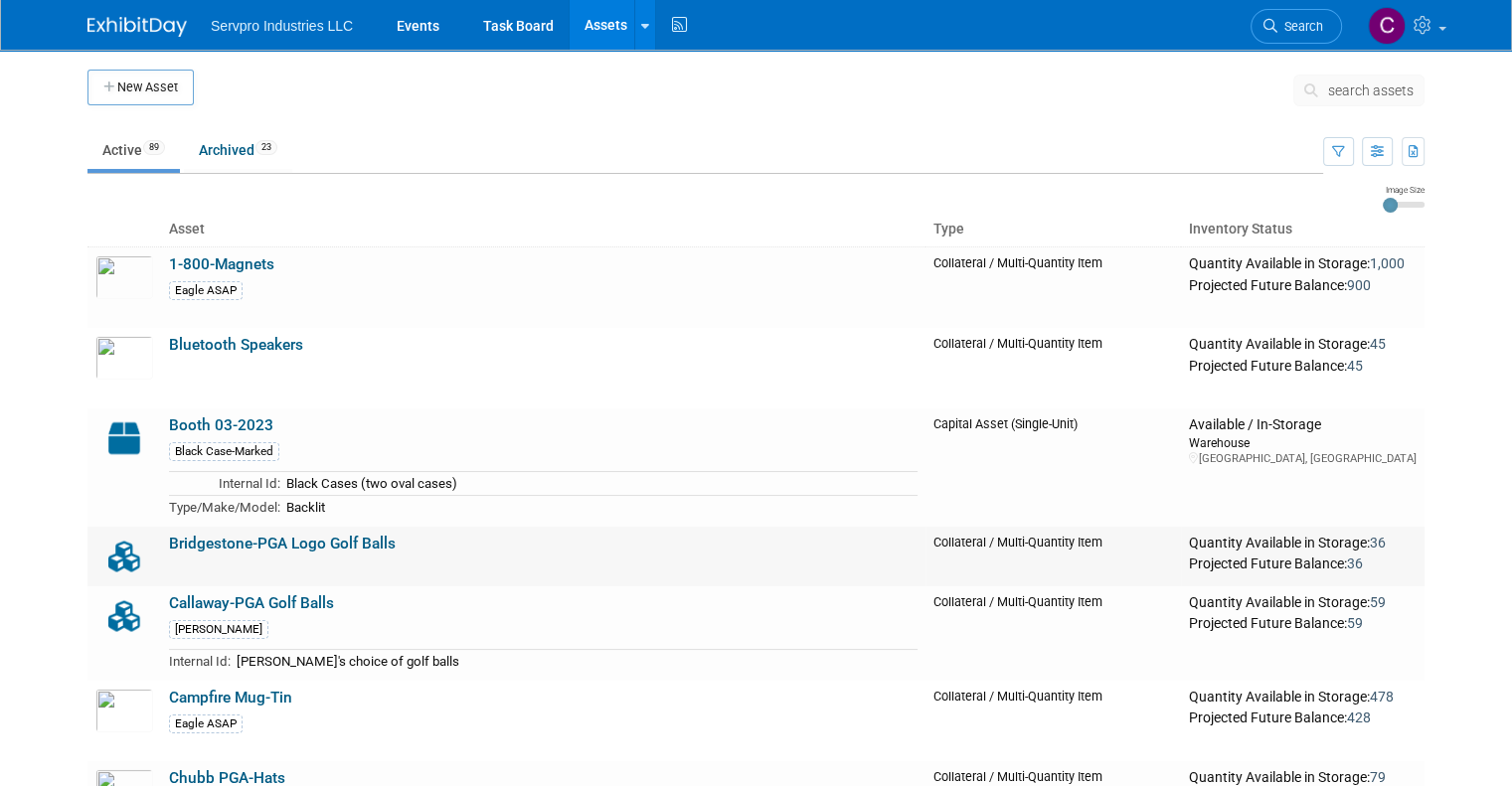 click on "Bridgestone-PGA Logo Golf Balls" at bounding box center (282, 544) 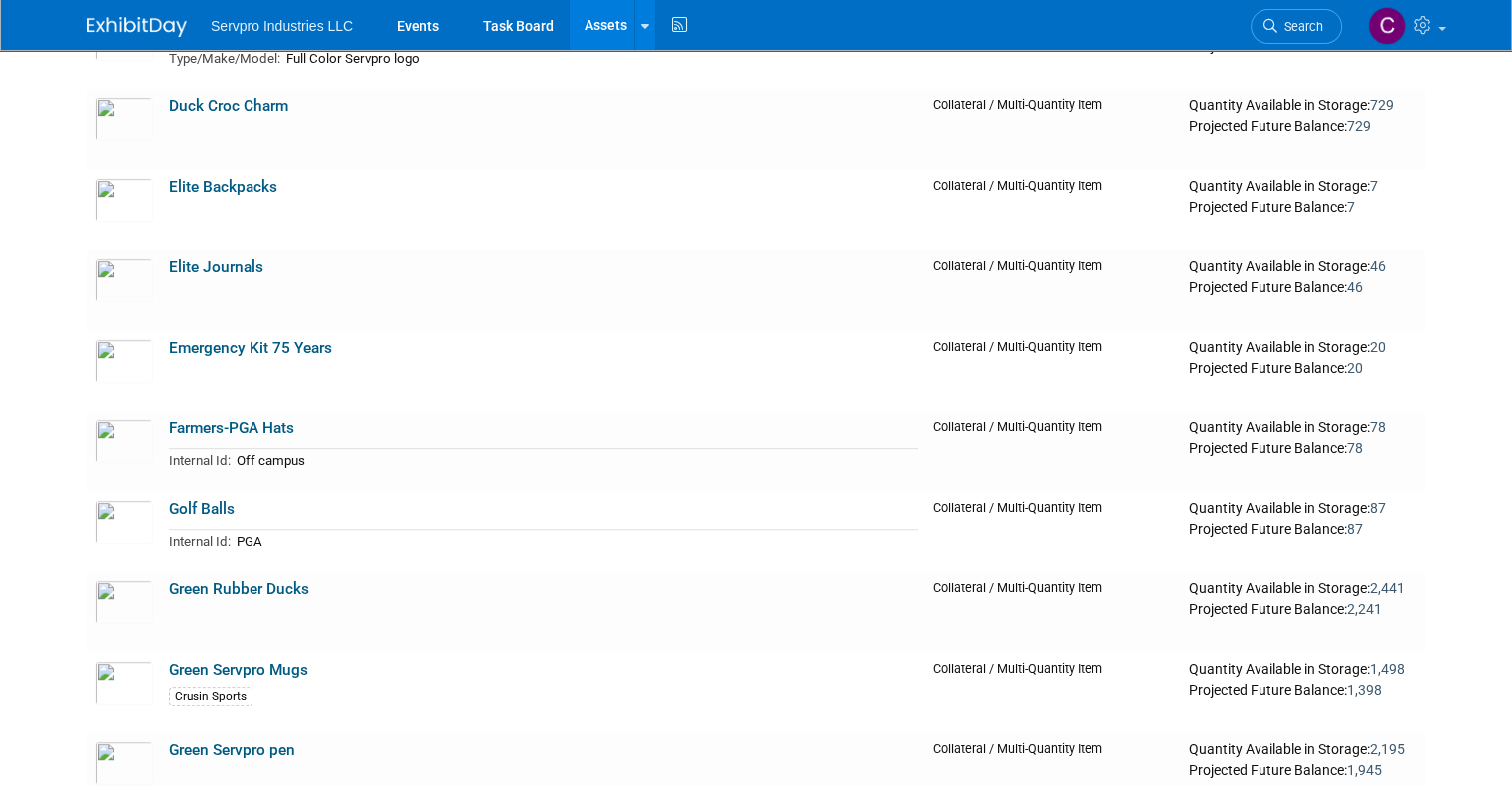 scroll, scrollTop: 1010, scrollLeft: 0, axis: vertical 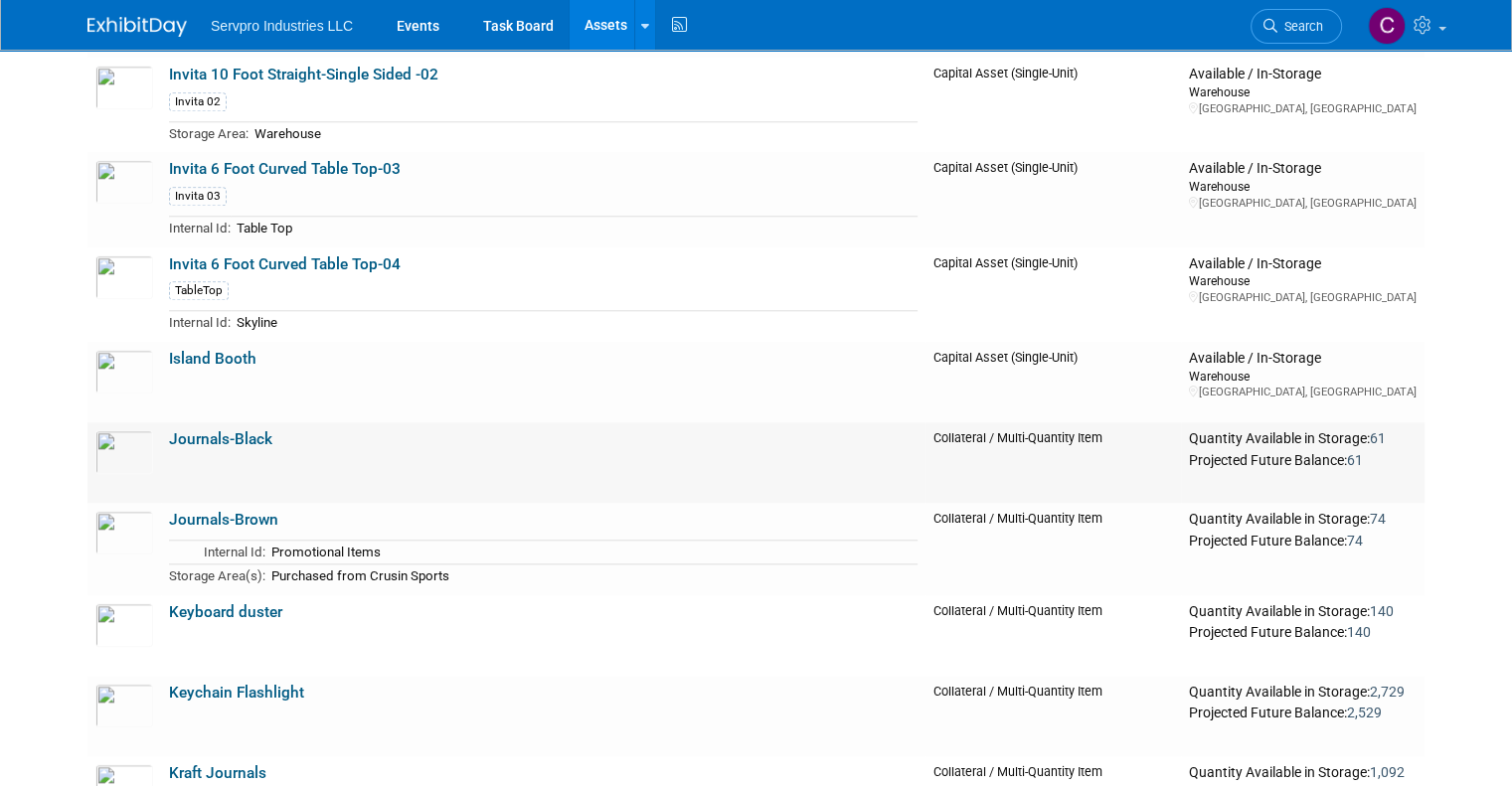 click on "Journals-Black" at bounding box center [221, 439] 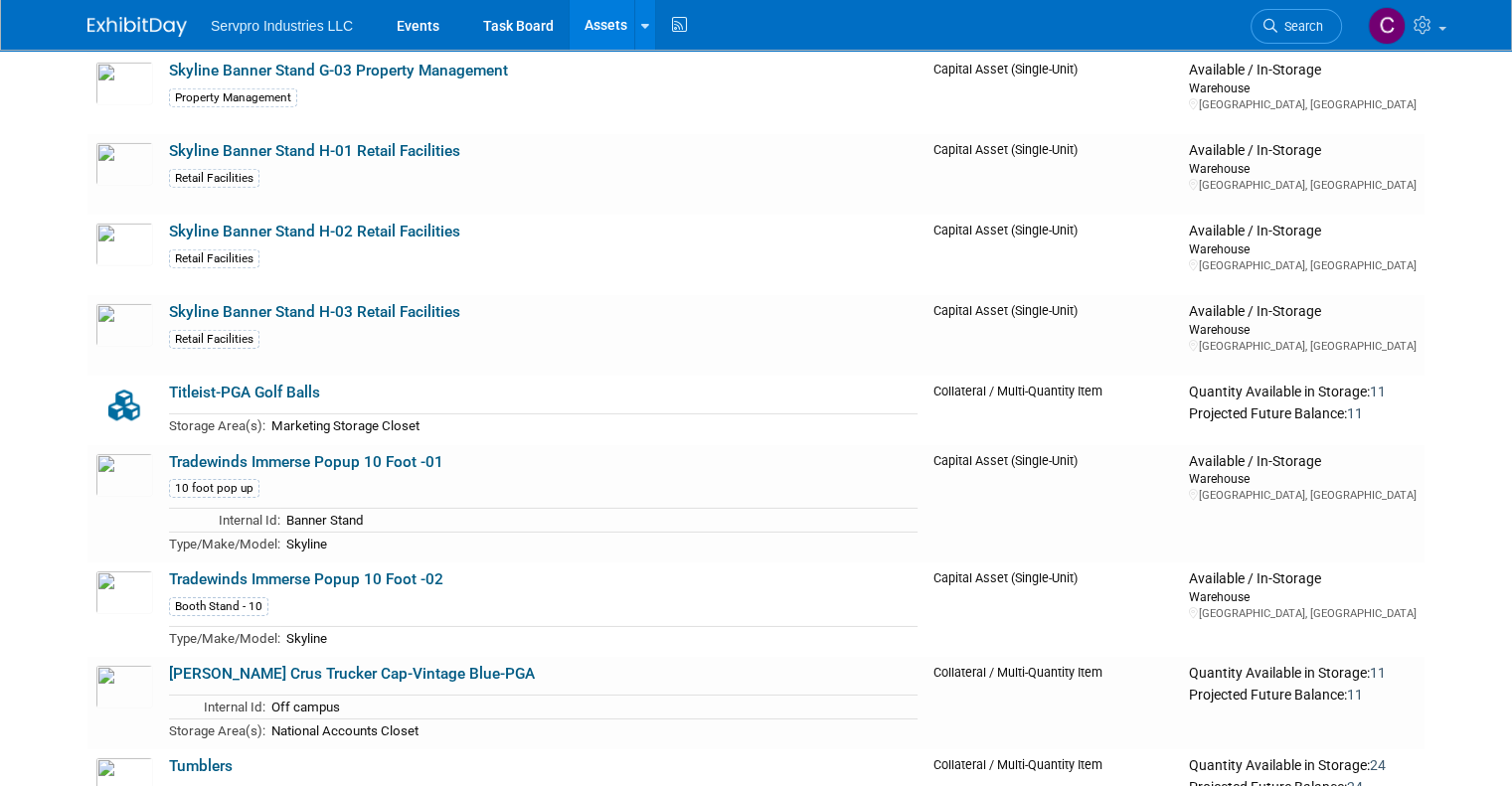 scroll, scrollTop: 6282, scrollLeft: 0, axis: vertical 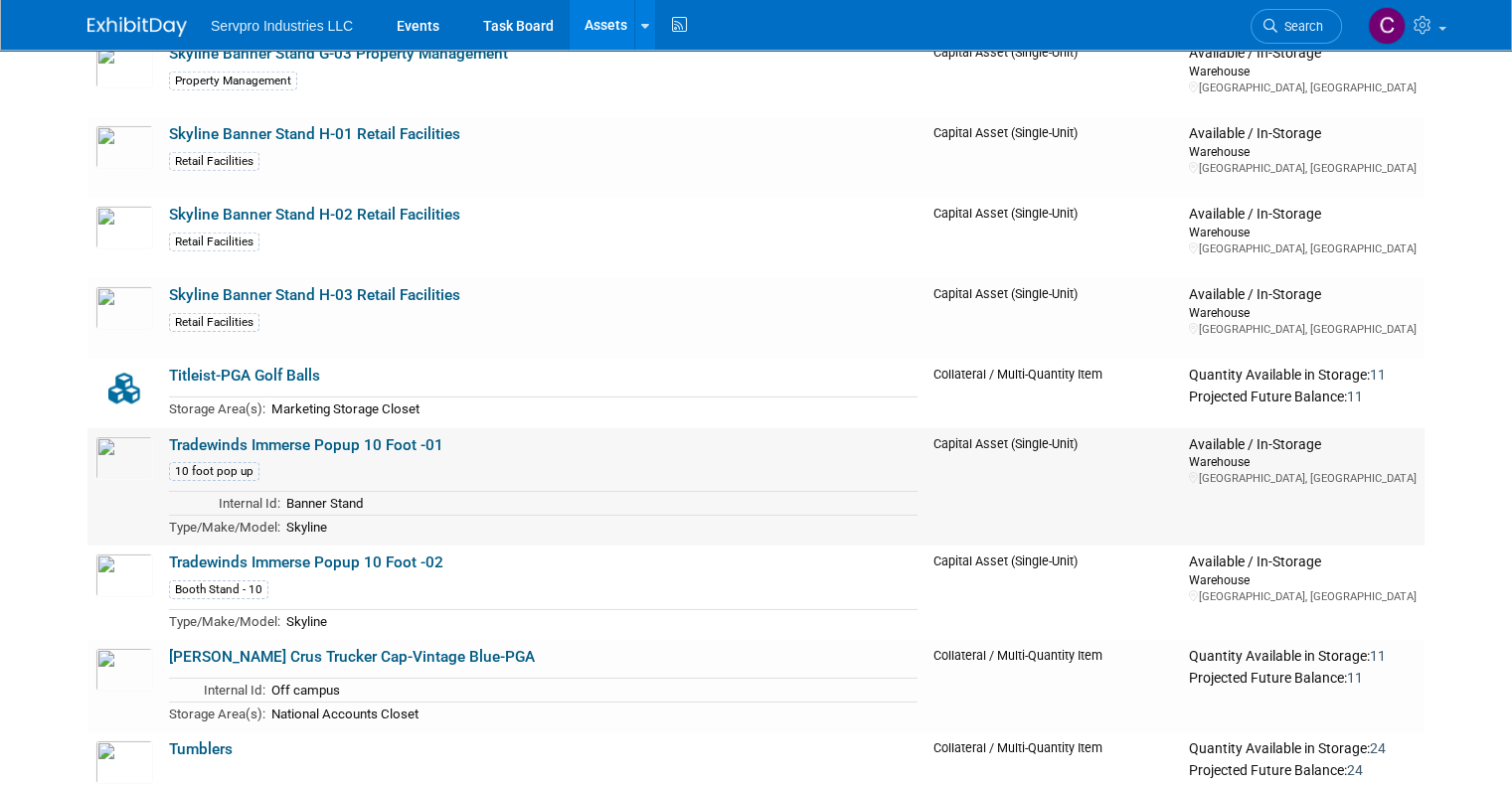 click on "Tradewinds Immerse Popup 10 Foot -01" at bounding box center [306, 445] 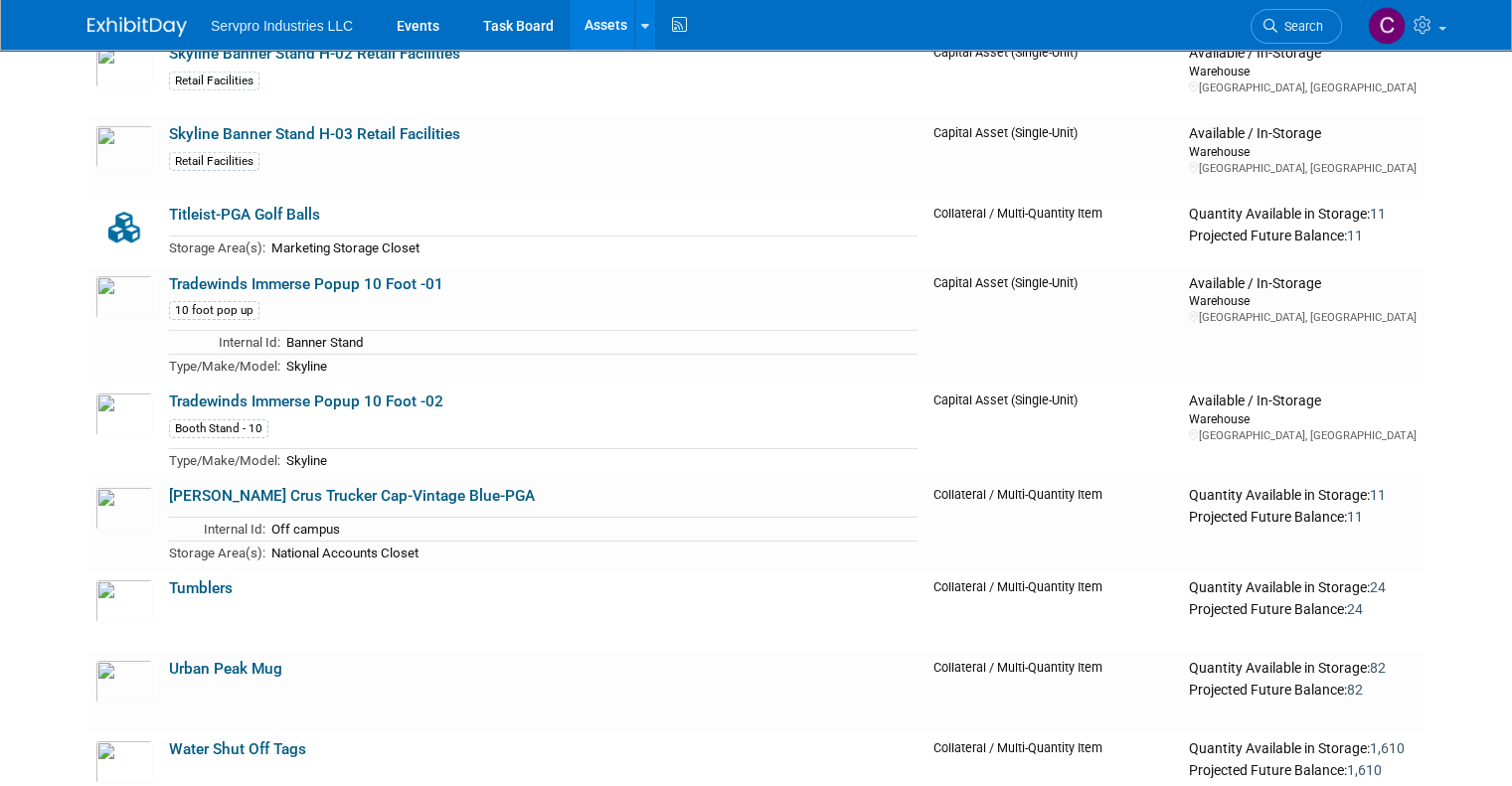scroll, scrollTop: 6559, scrollLeft: 0, axis: vertical 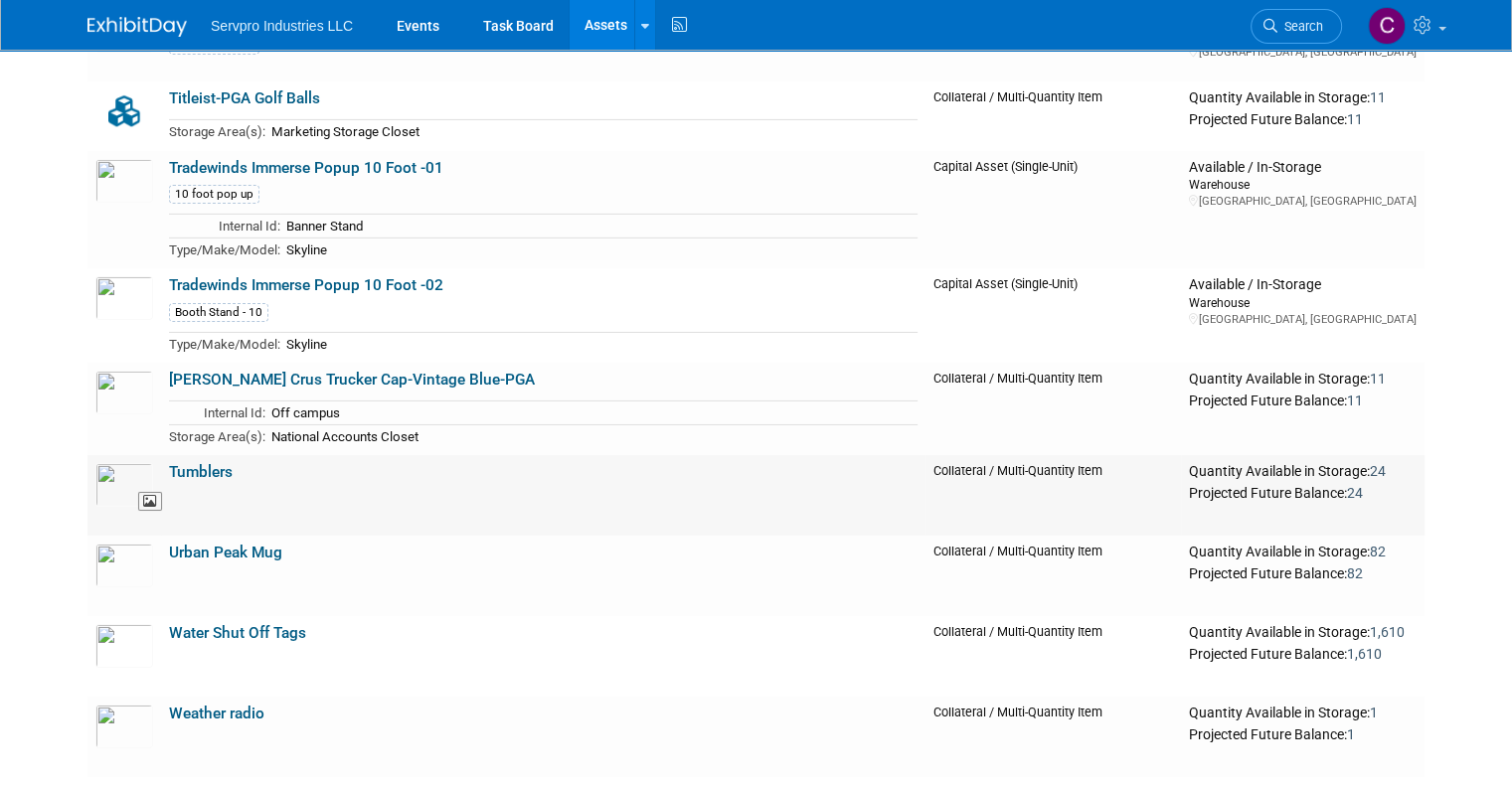 click at bounding box center (124, 485) 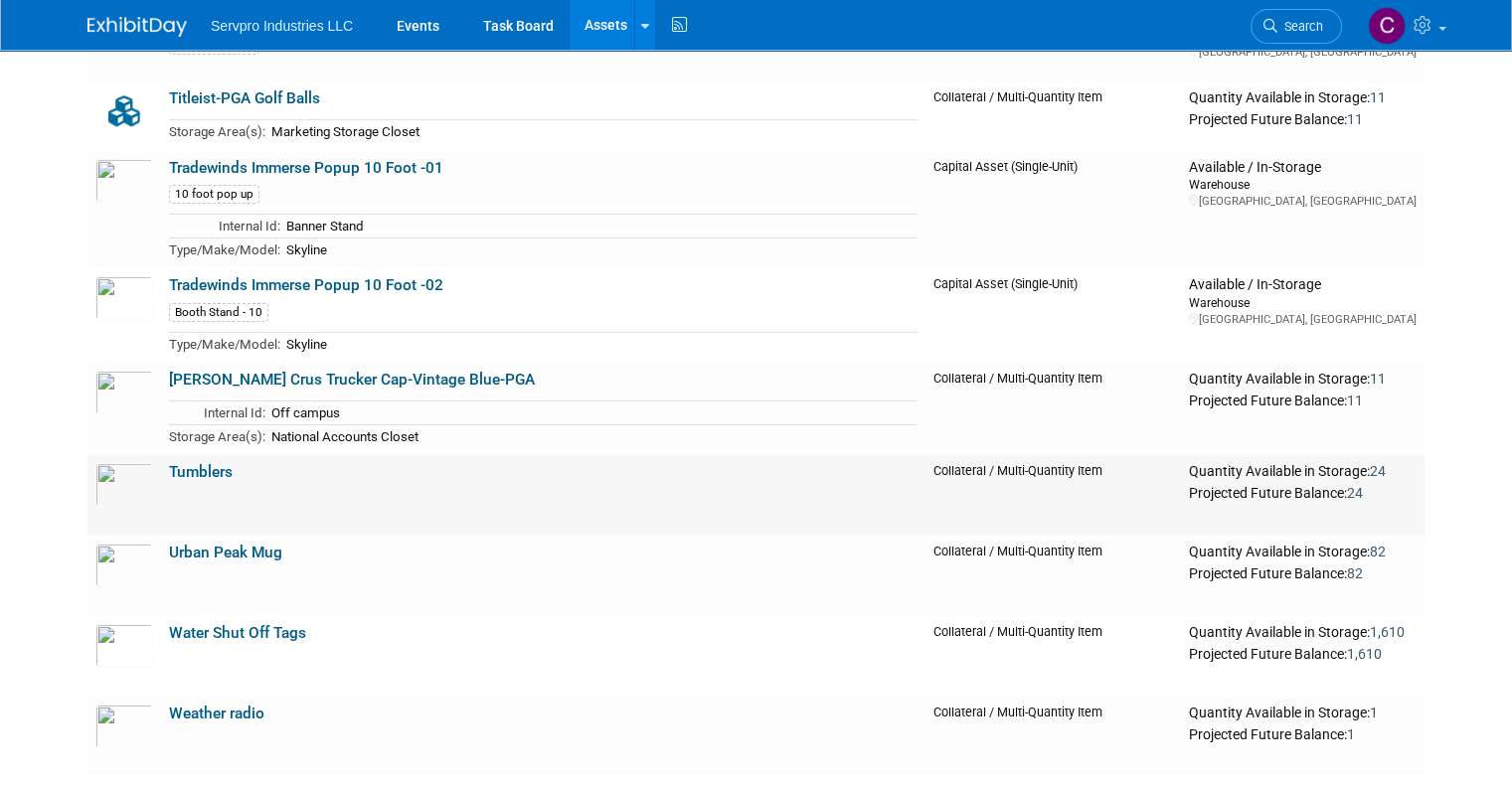 click on "Tumblers" at bounding box center (543, 495) 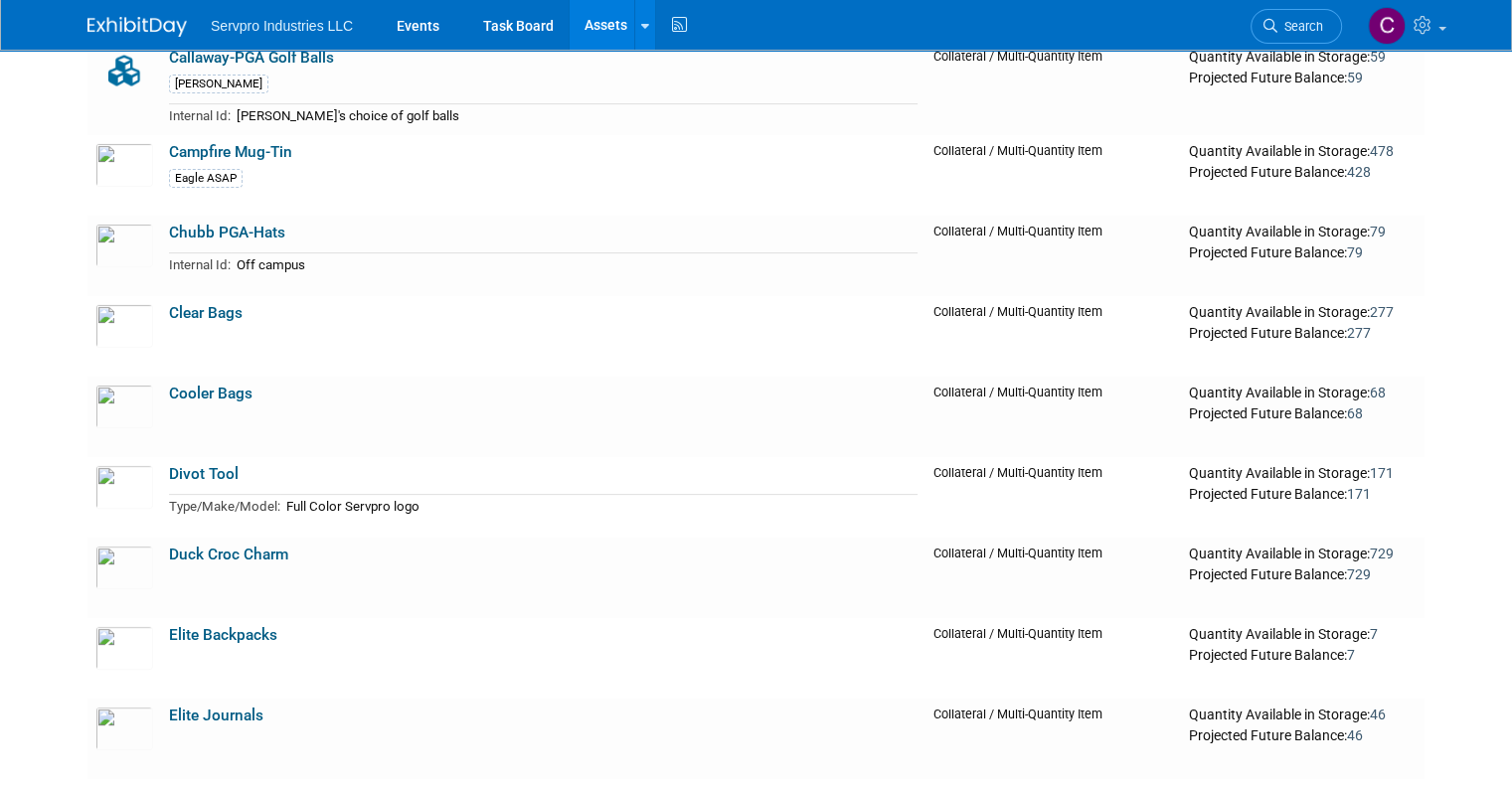 scroll, scrollTop: 529, scrollLeft: 0, axis: vertical 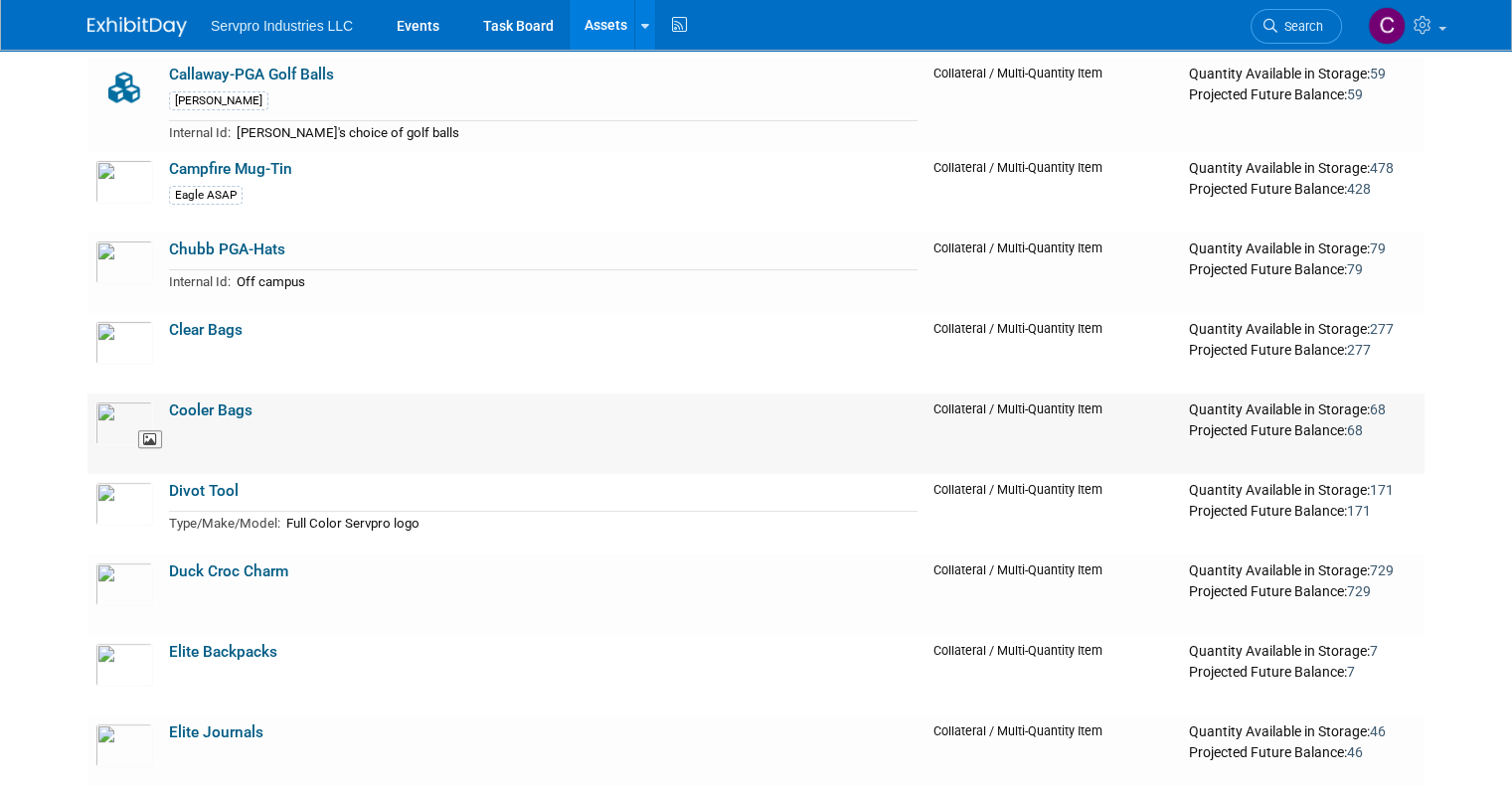 click at bounding box center [124, 423] 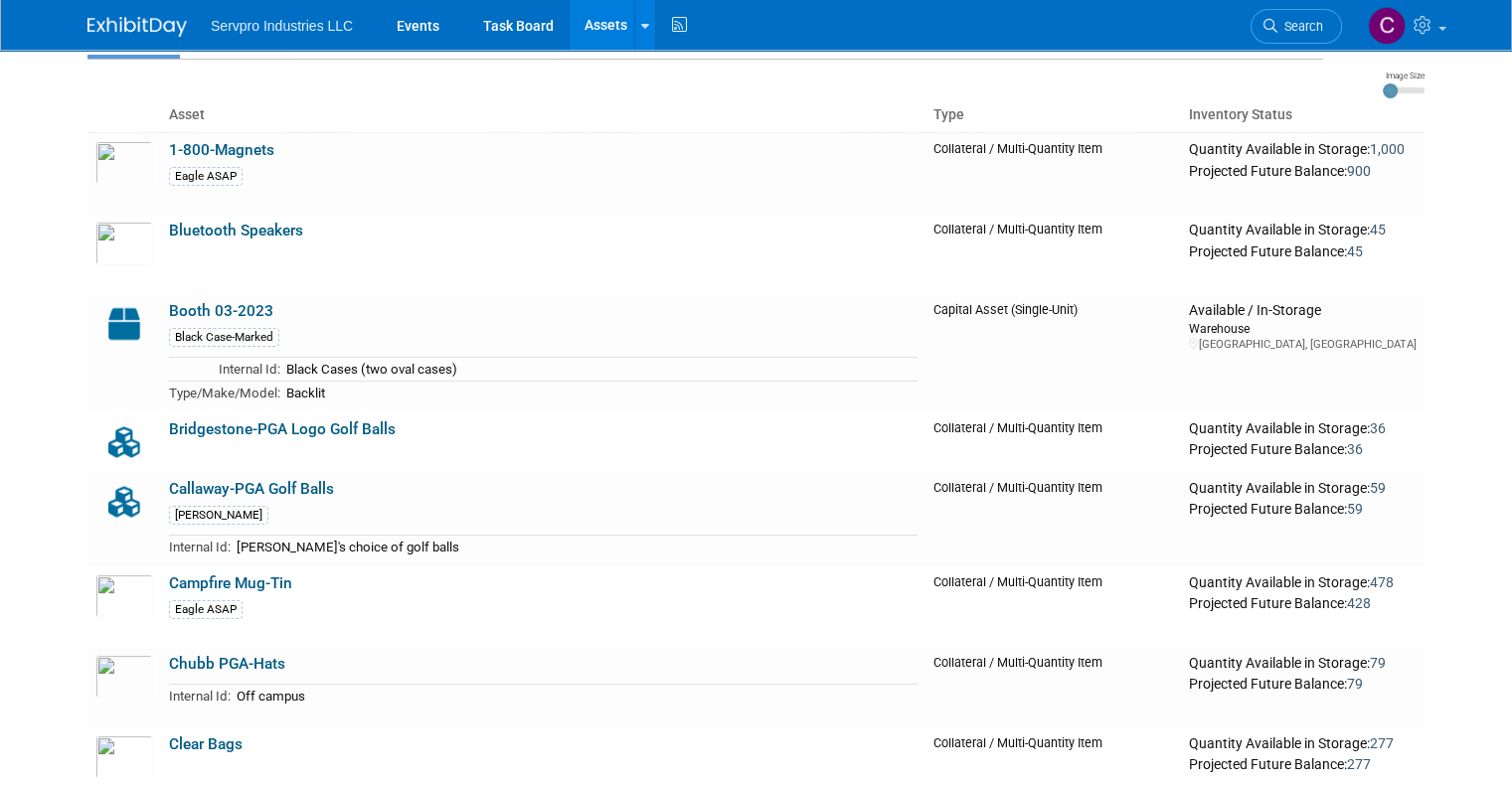 scroll, scrollTop: 0, scrollLeft: 0, axis: both 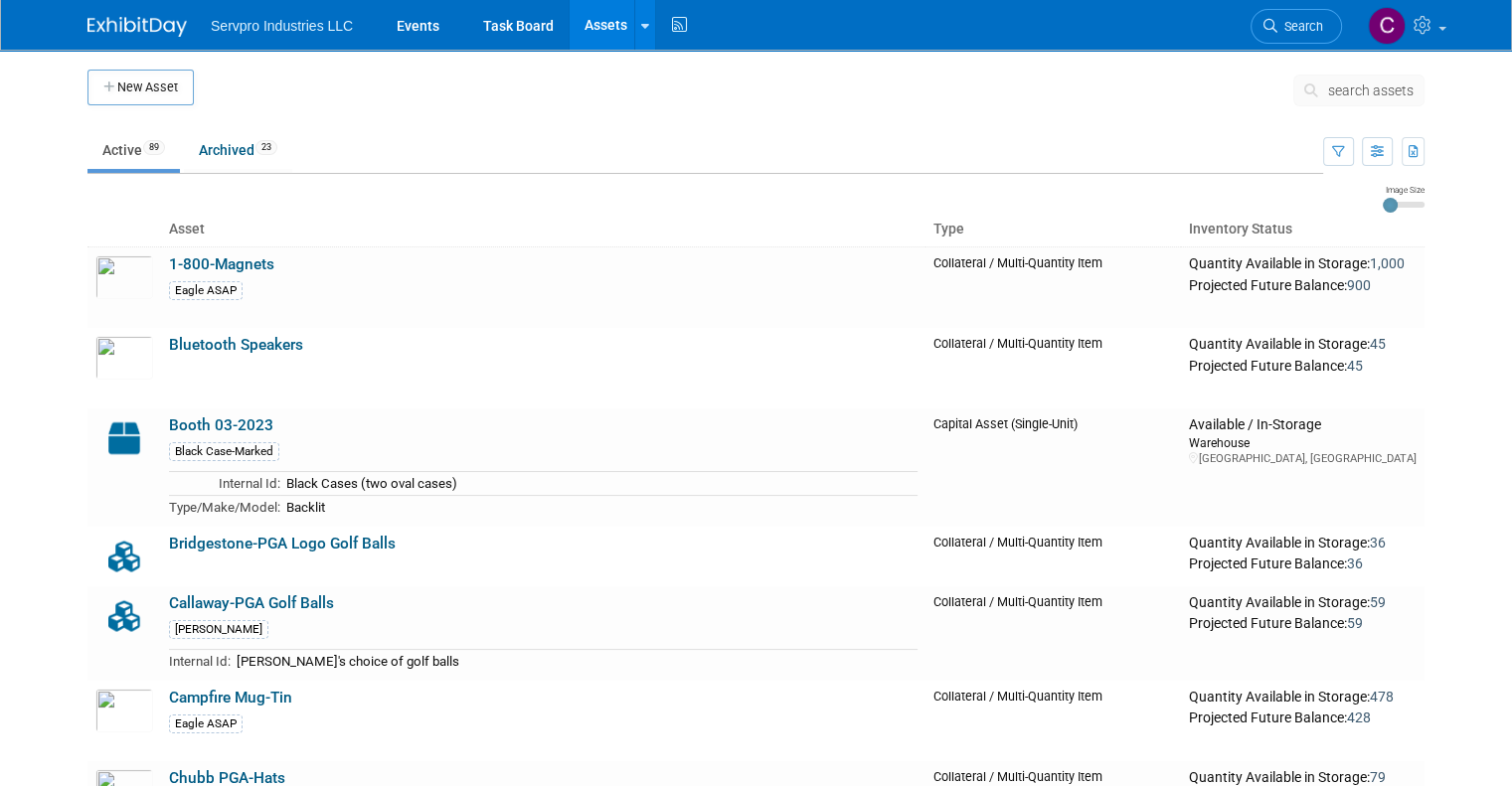 click on "New Asset
search assets
Choose the type of asset you'd like to create:
Capital Asset (Single-Unit)
A single-unit fixed asset (like a booth) that gets "borrowed" from storage and is expected to be returned back to storage.
Quantity cannot be specified when reserving the asset.
Examples: Trade Show Booth, Furniture, Display, etc.
Asset is always treated as a single unit. (i.e. if you have two booths, they should be entered as two separate Capital Assets).
By default, the Asset can only be reserved for an event if it is available in storage during the reservation period (e.g. if the booth is reserved for a trade show for 8 days next month, it cannot be reserved for another event during the same period).
Collateral / Multi-Quantity Item
Collateral (like swag and marketing material) and multiple-quantity assets (like chairs and table-tops) that are typically  not" at bounding box center [756, 3853] 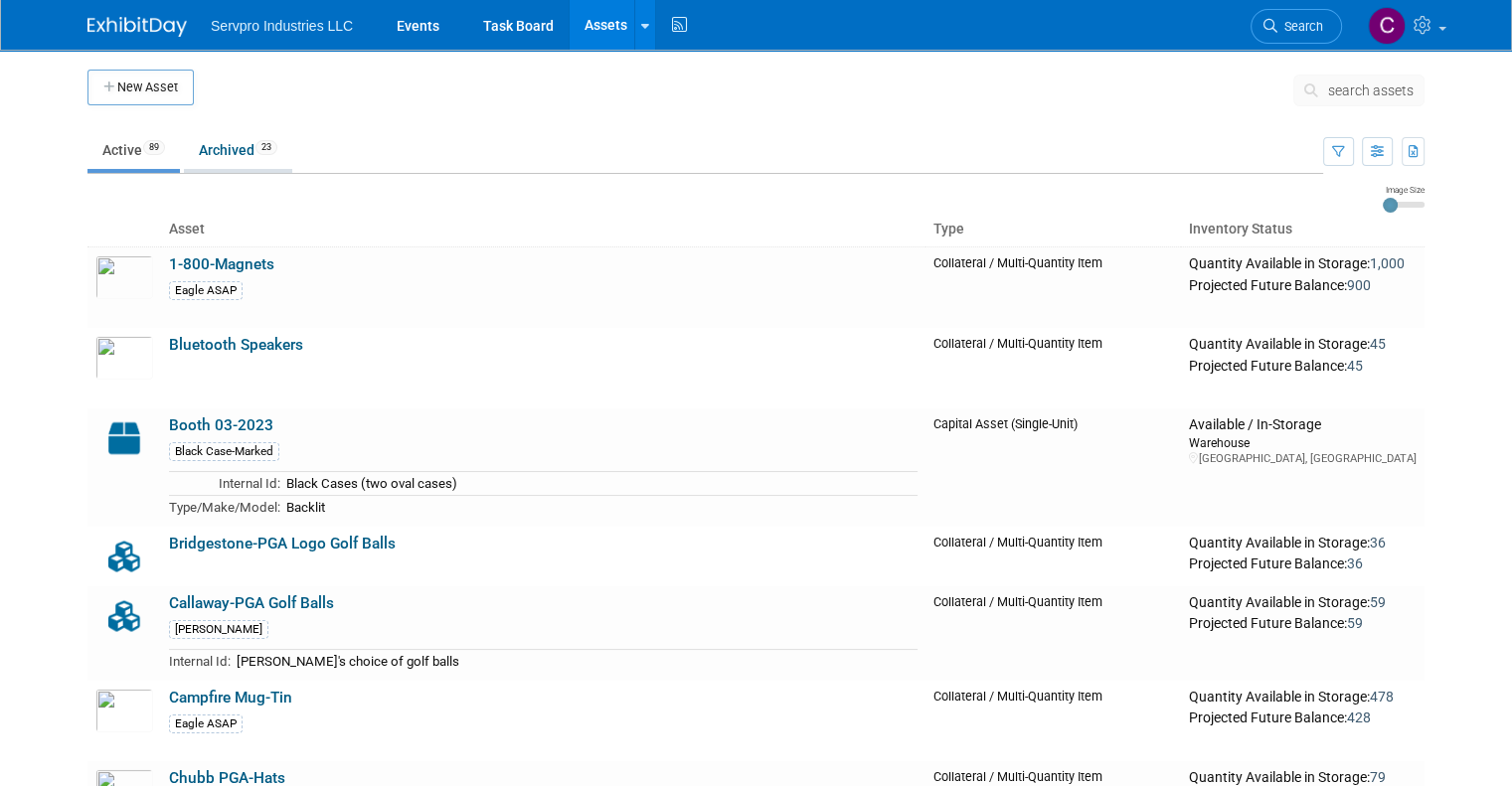 click on "Archived
23" at bounding box center [238, 150] 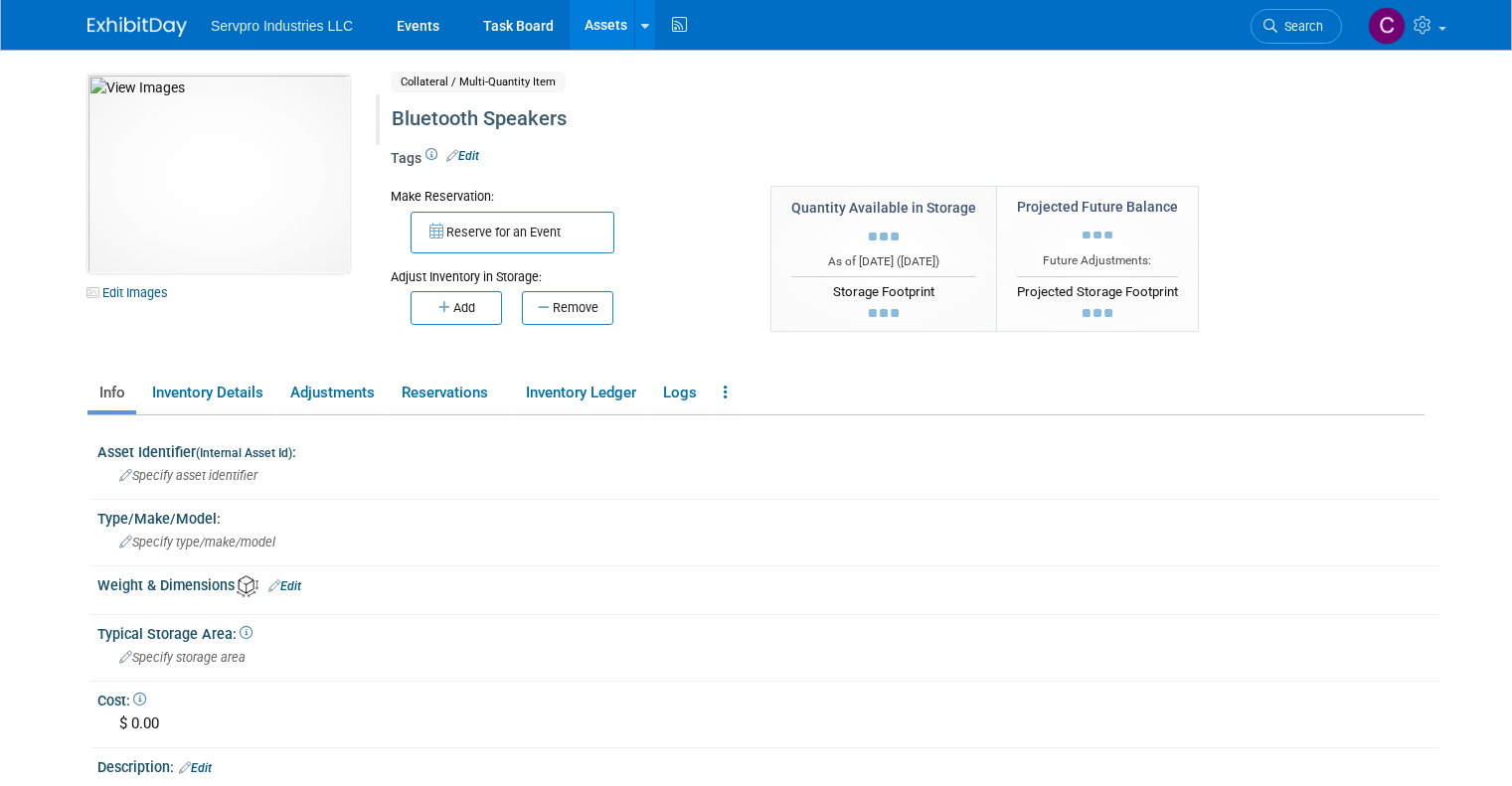 scroll, scrollTop: 0, scrollLeft: 0, axis: both 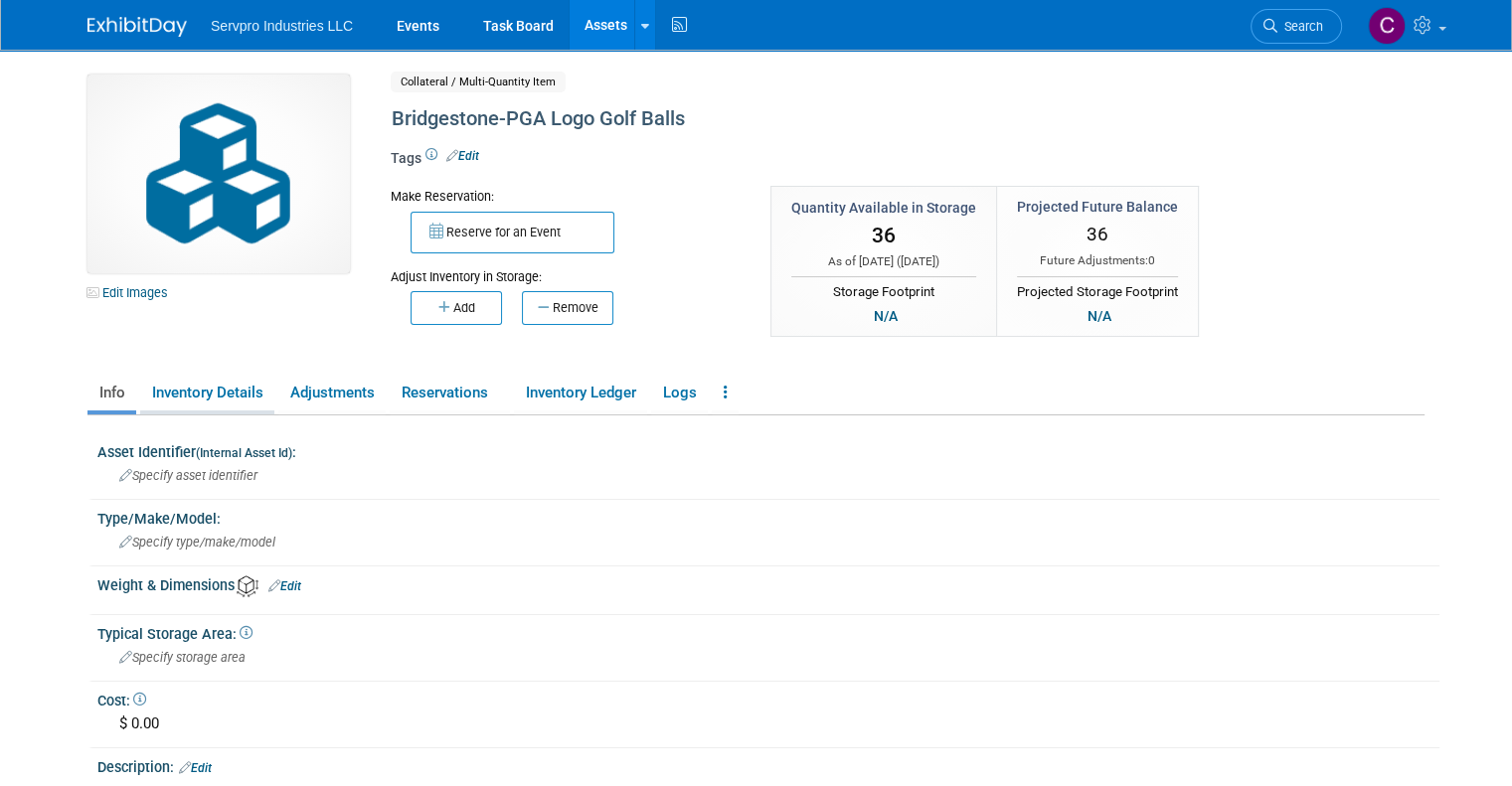 click on "Inventory Details" at bounding box center (207, 393) 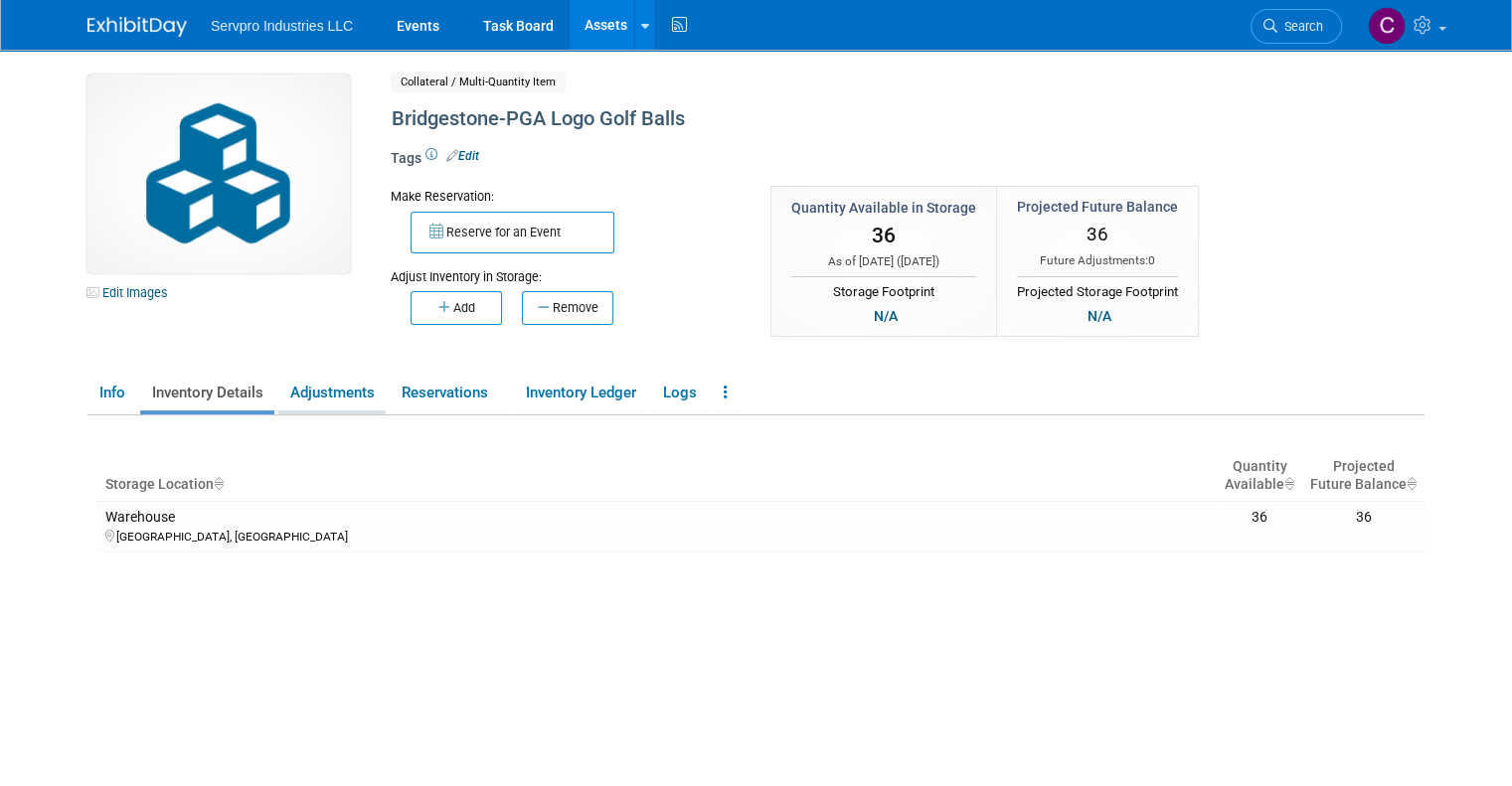 click on "Adjustments" at bounding box center (332, 393) 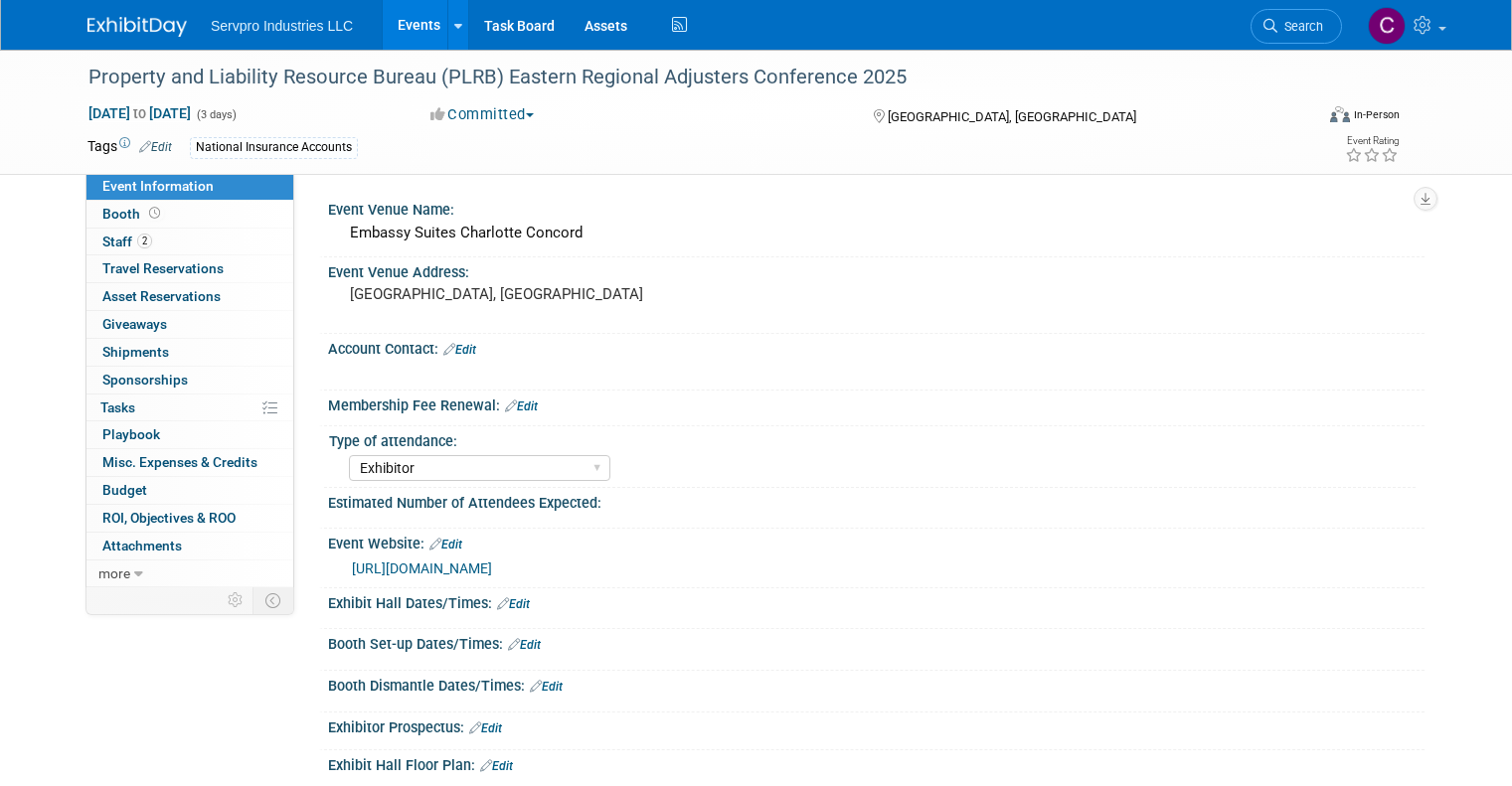 select on "Exhibitor" 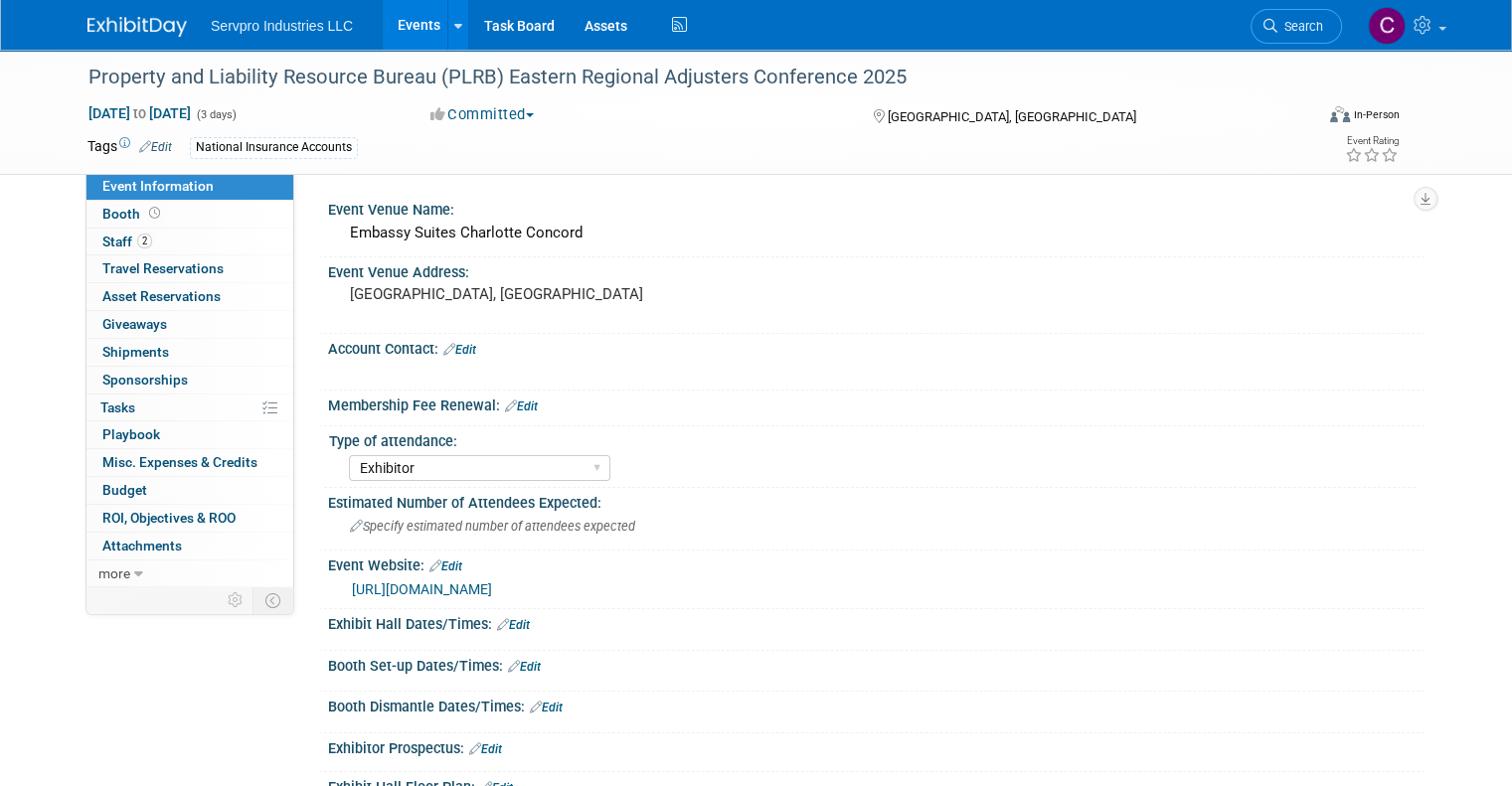 scroll, scrollTop: 0, scrollLeft: 0, axis: both 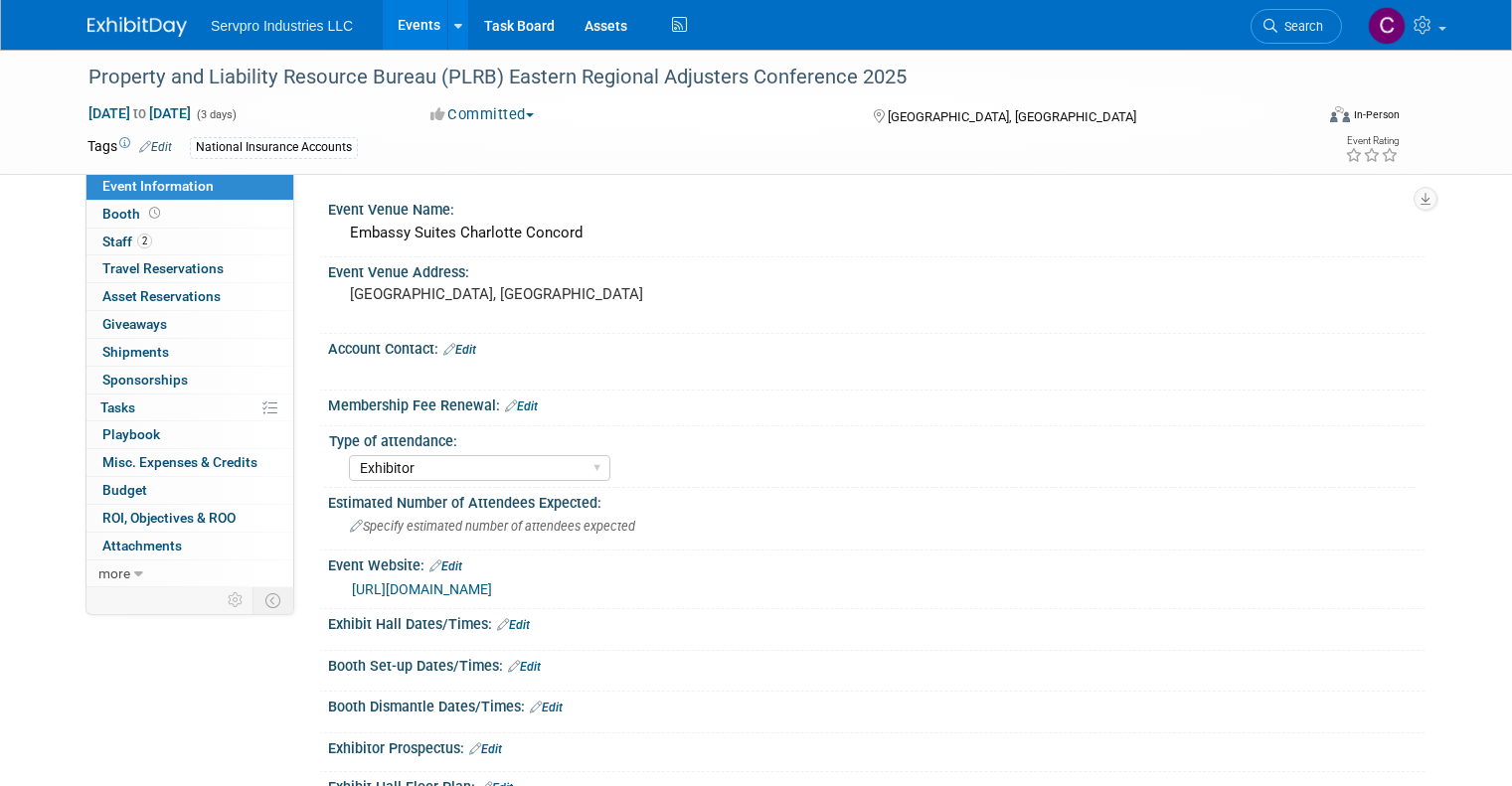 select on "Exhibitor" 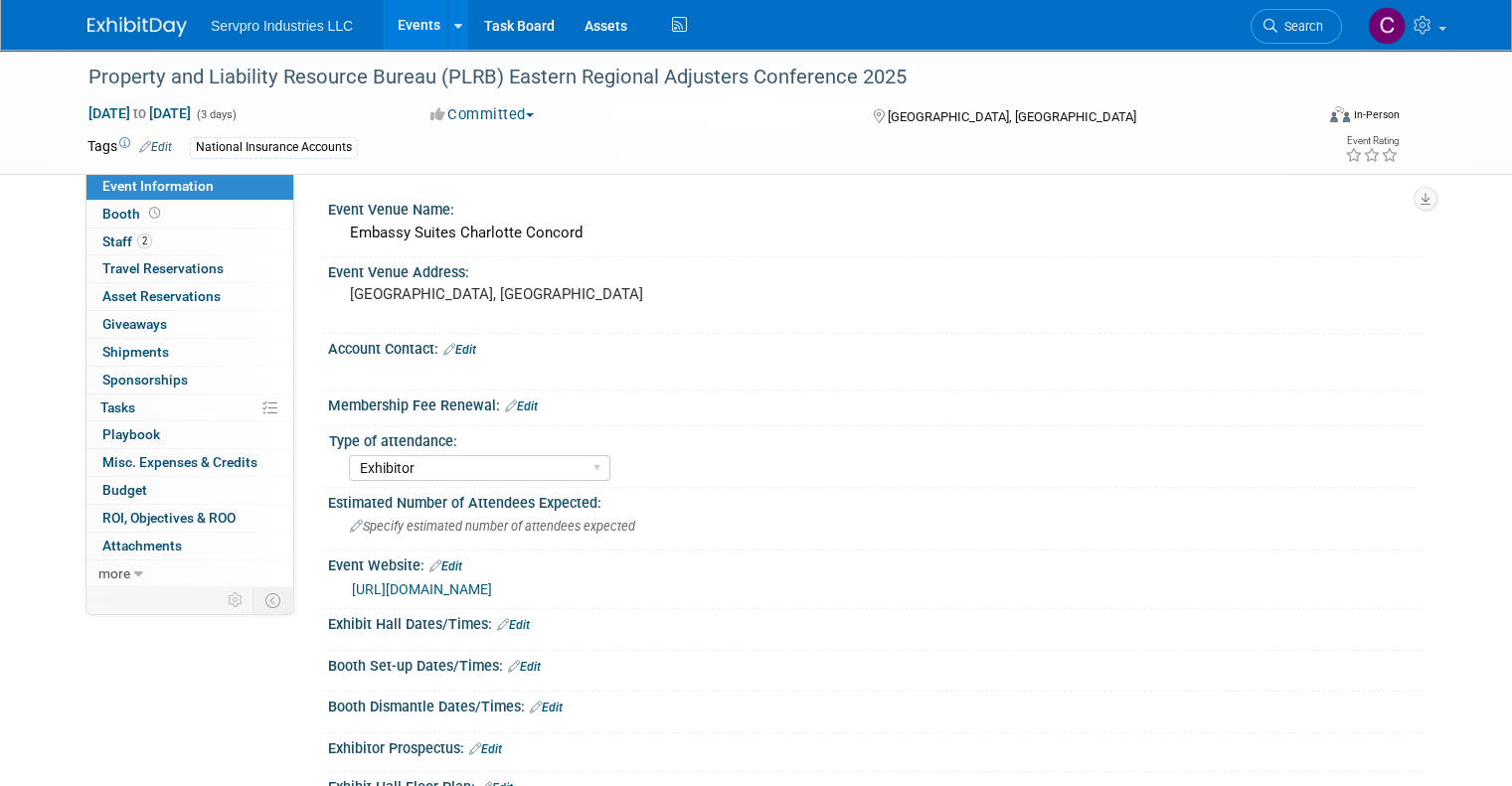scroll, scrollTop: 0, scrollLeft: 0, axis: both 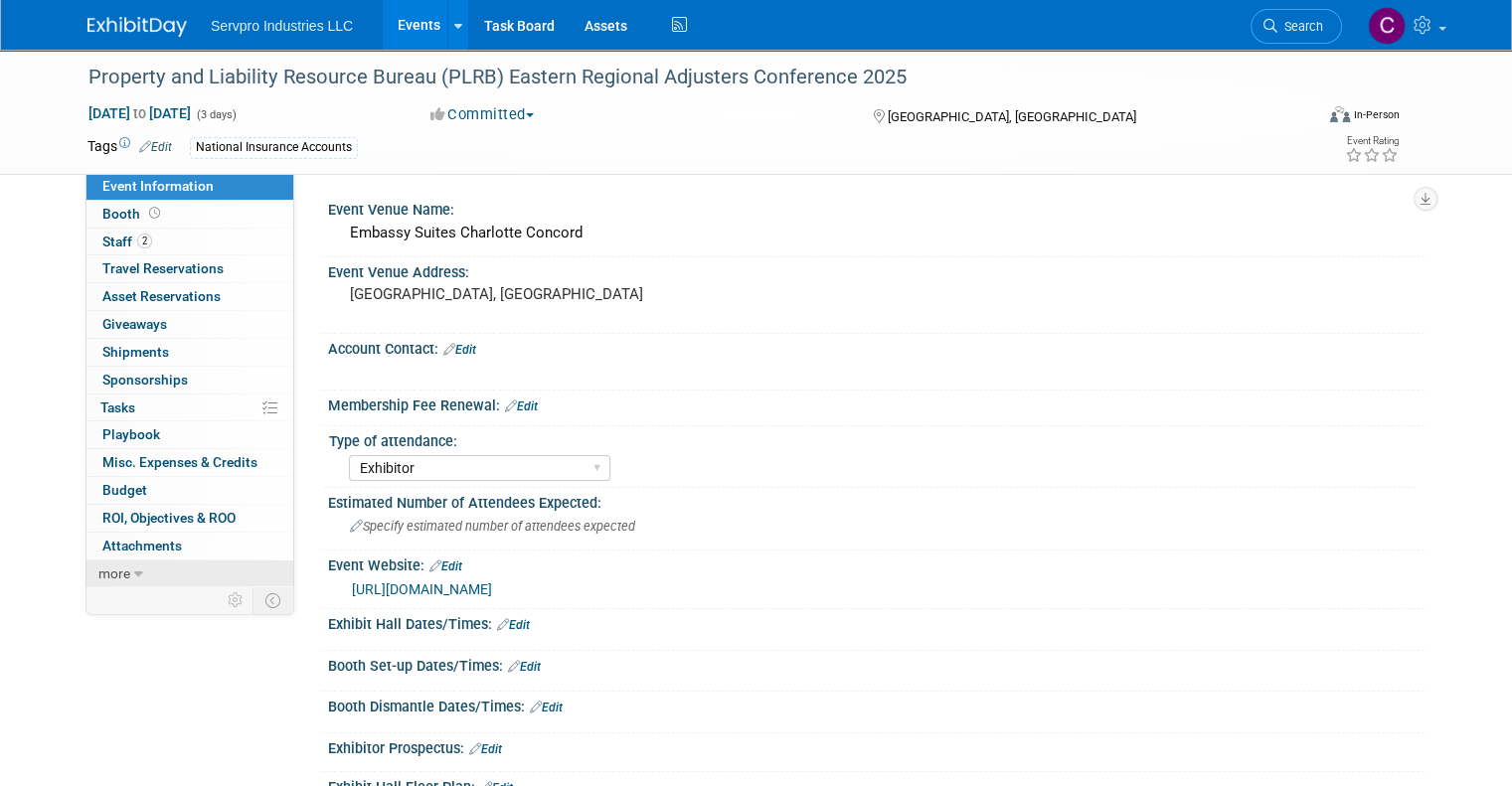 click on "more" at bounding box center [114, 573] 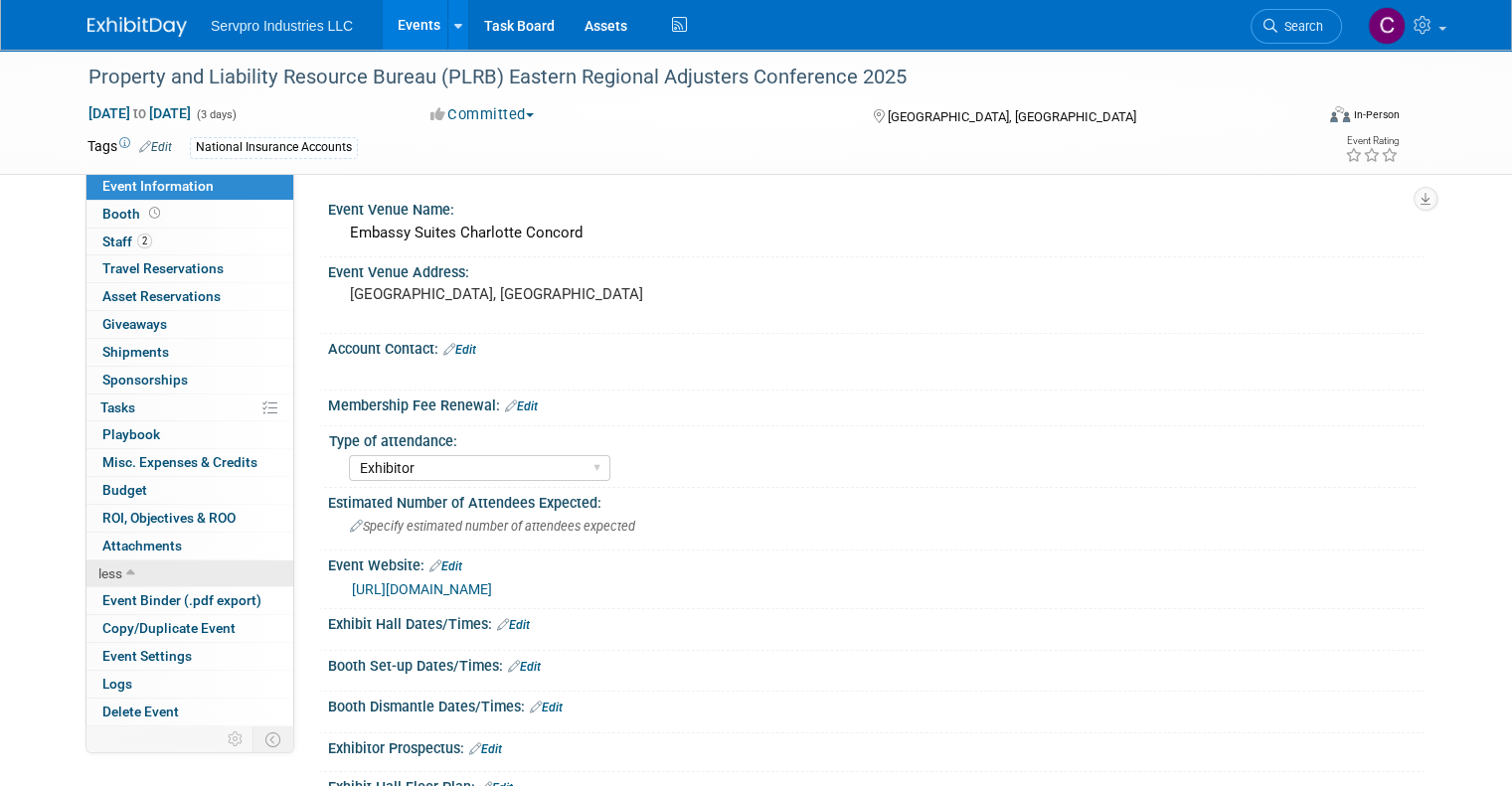 click on "less" at bounding box center (110, 573) 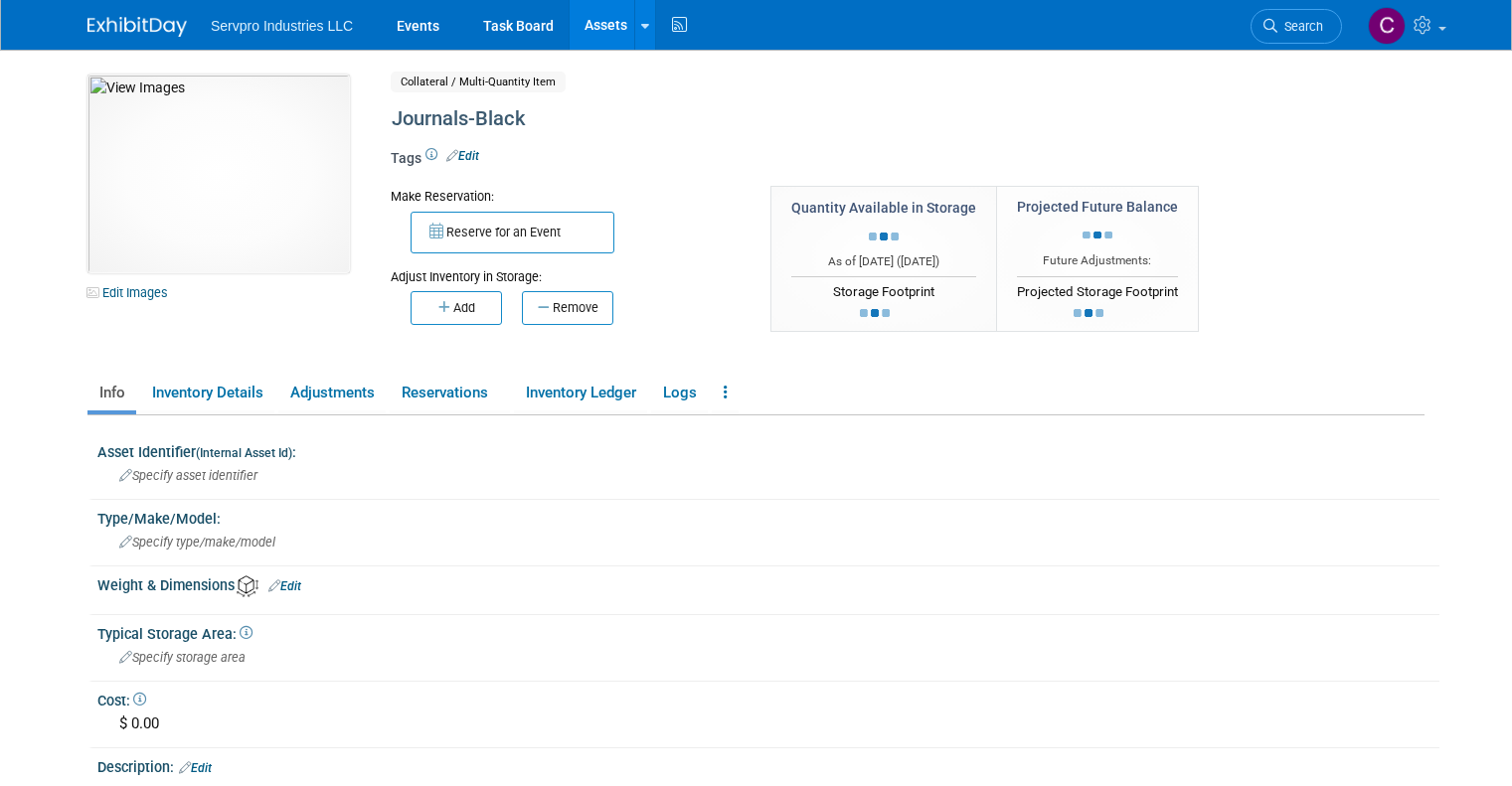scroll, scrollTop: 0, scrollLeft: 0, axis: both 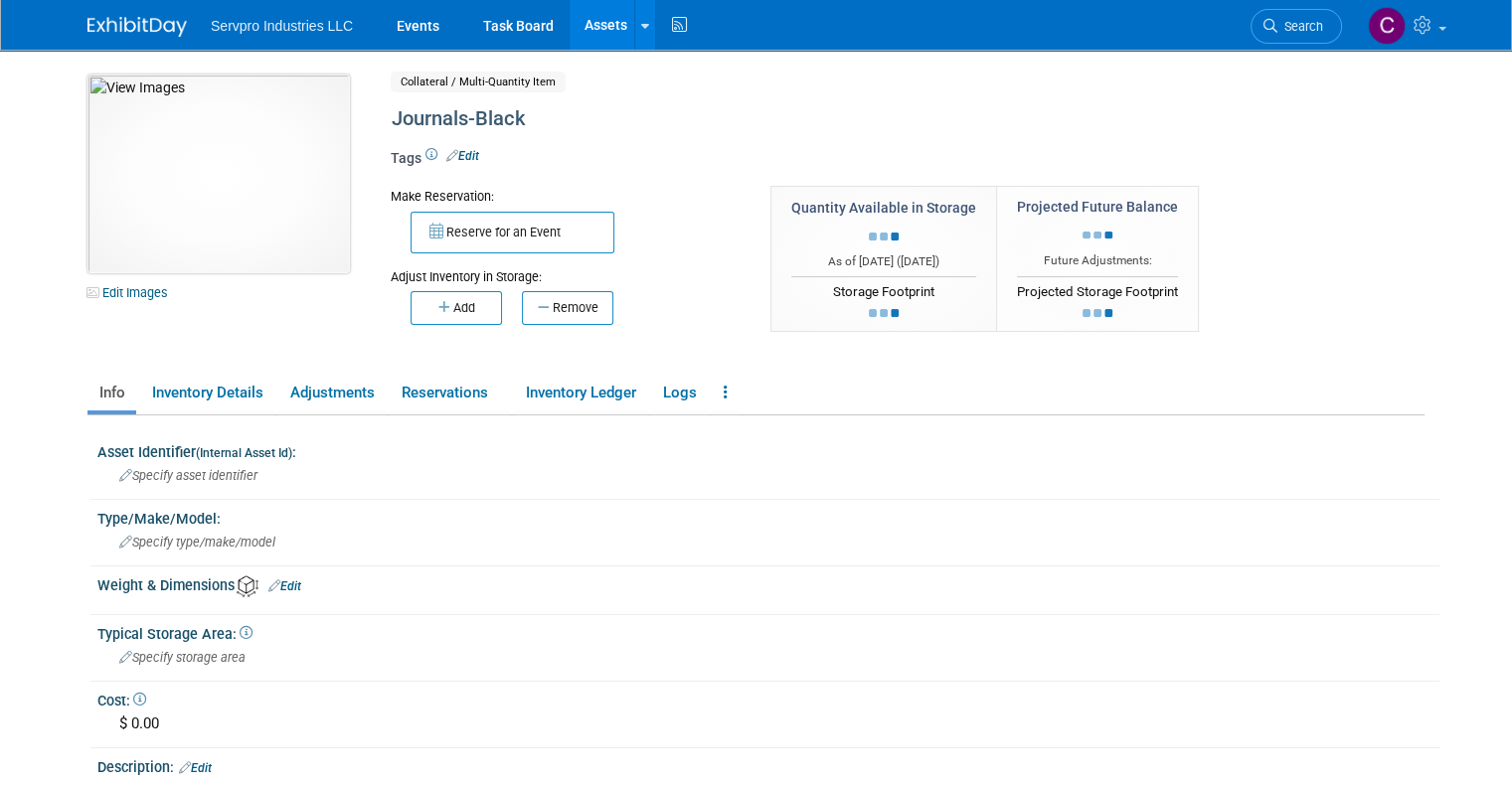 click at bounding box center [219, 174] 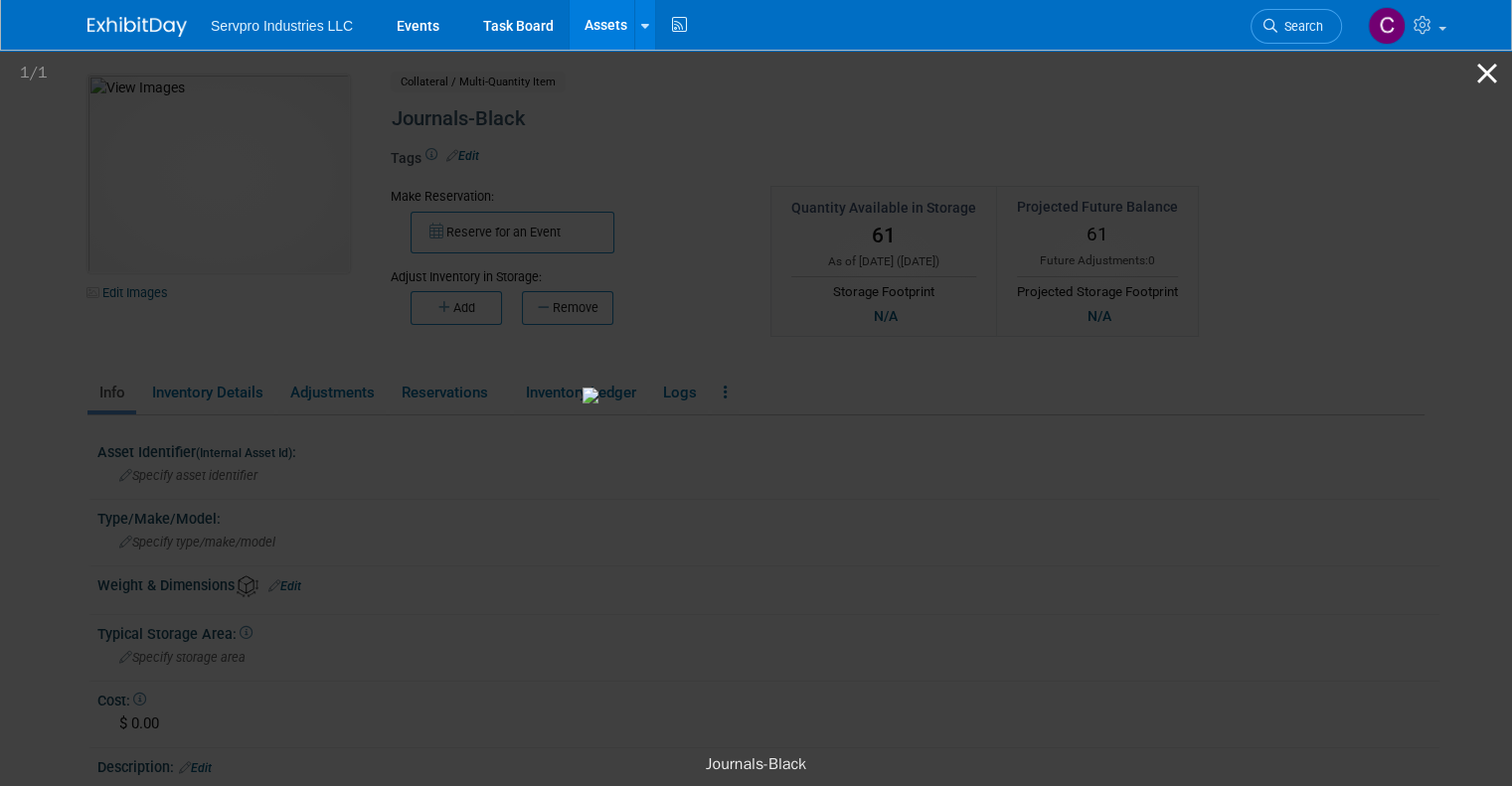 click at bounding box center [1487, 73] 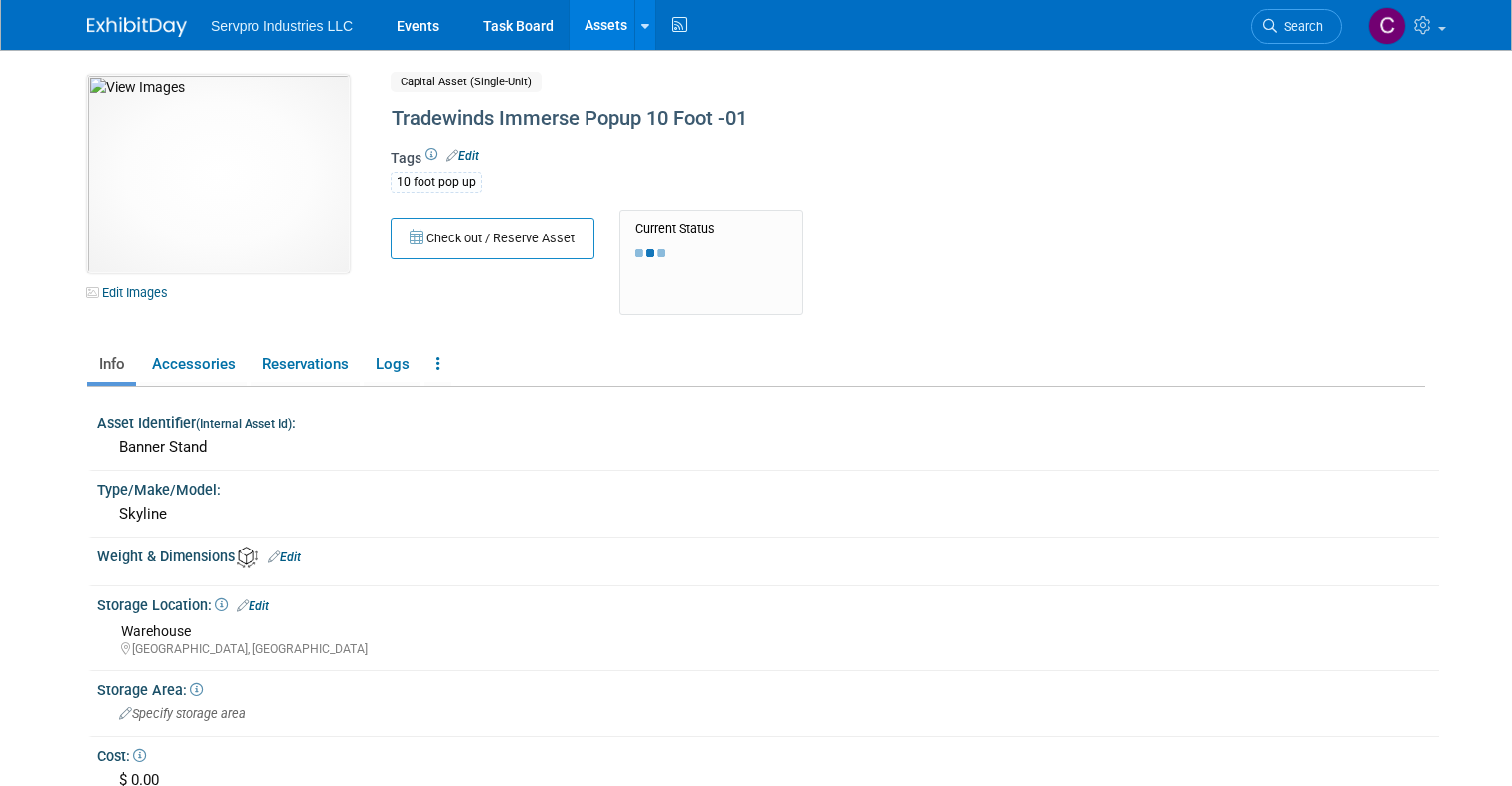 scroll, scrollTop: 0, scrollLeft: 0, axis: both 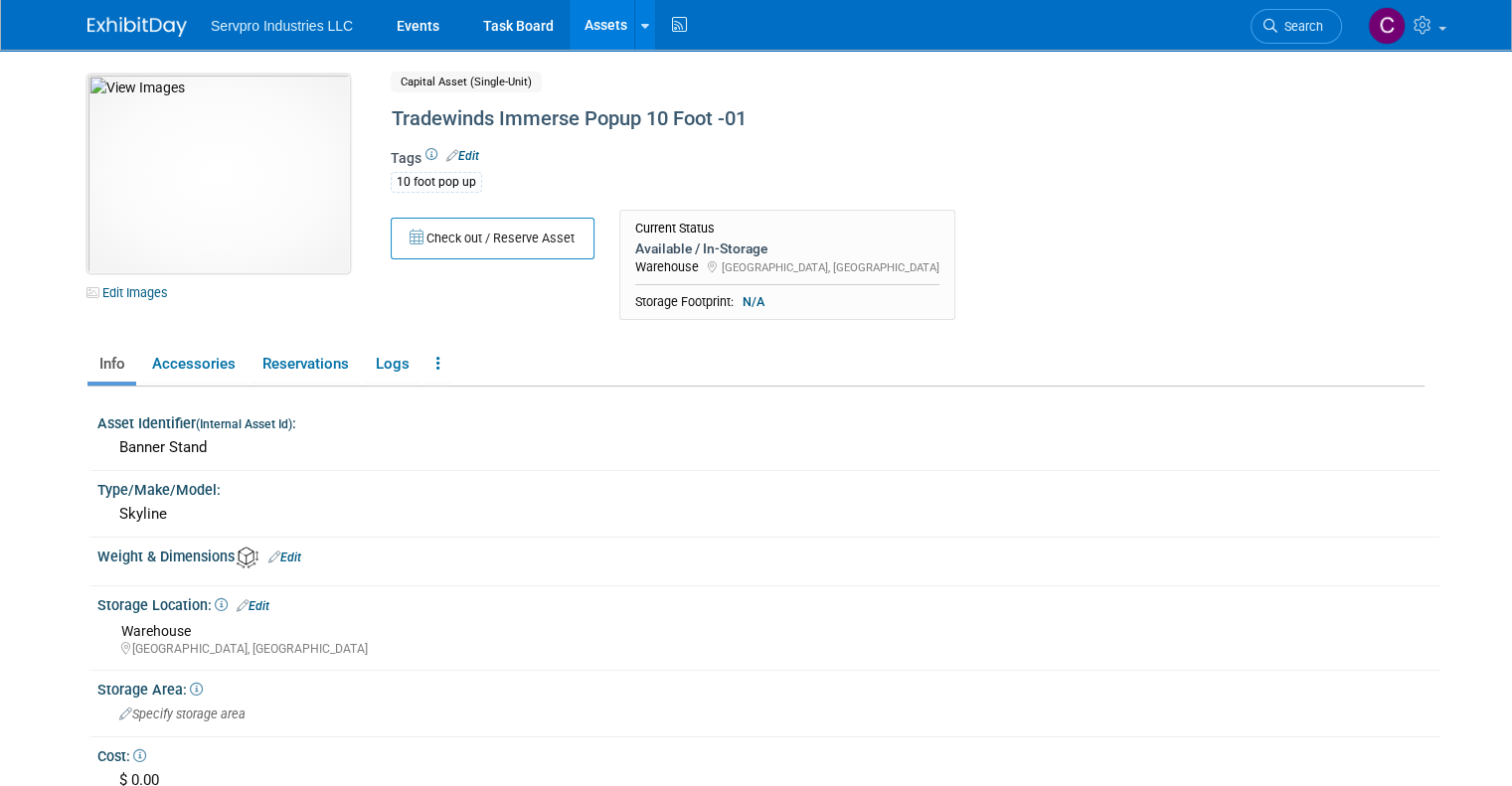 click at bounding box center [219, 174] 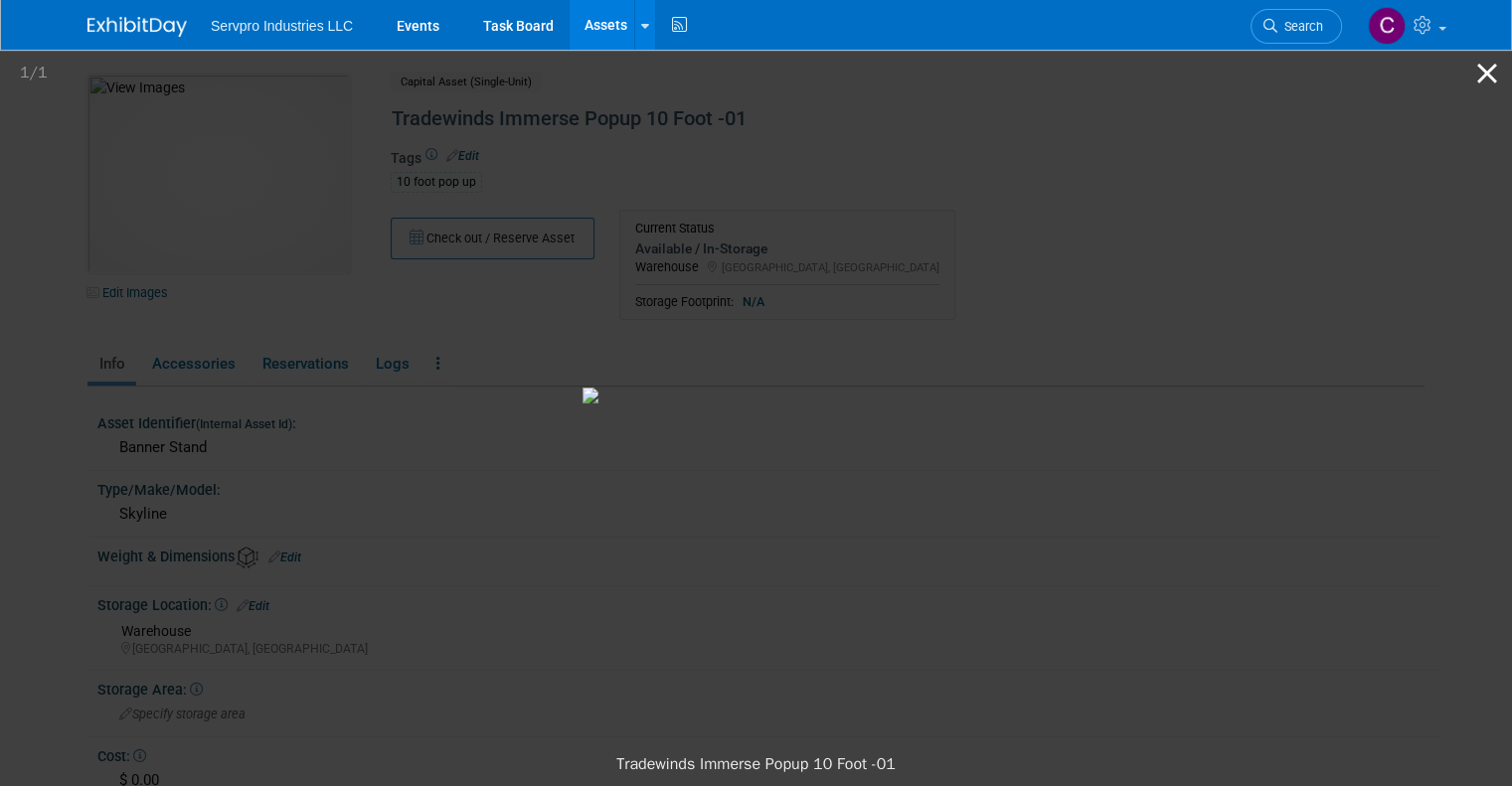 click at bounding box center (1487, 73) 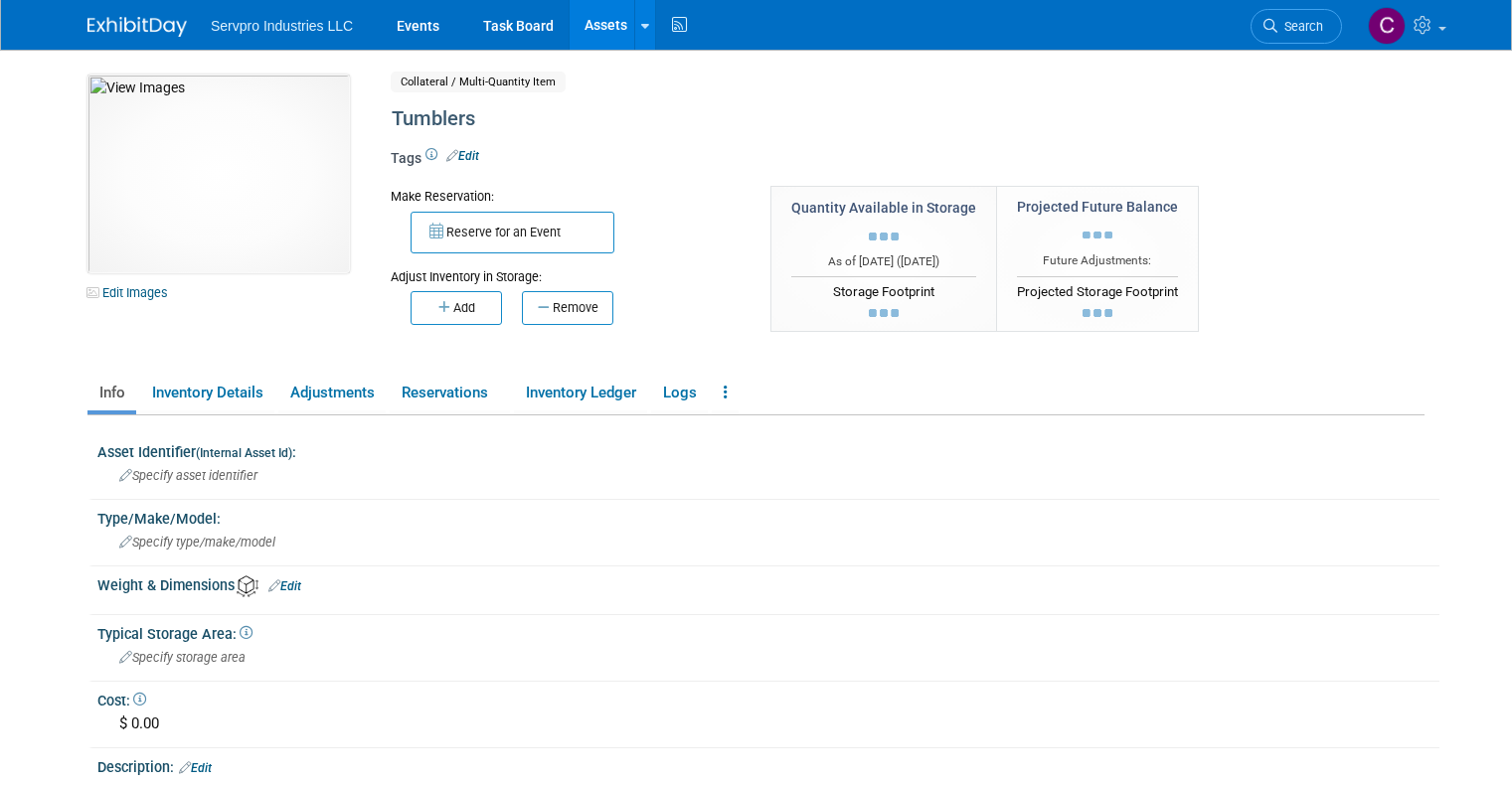 scroll, scrollTop: 0, scrollLeft: 0, axis: both 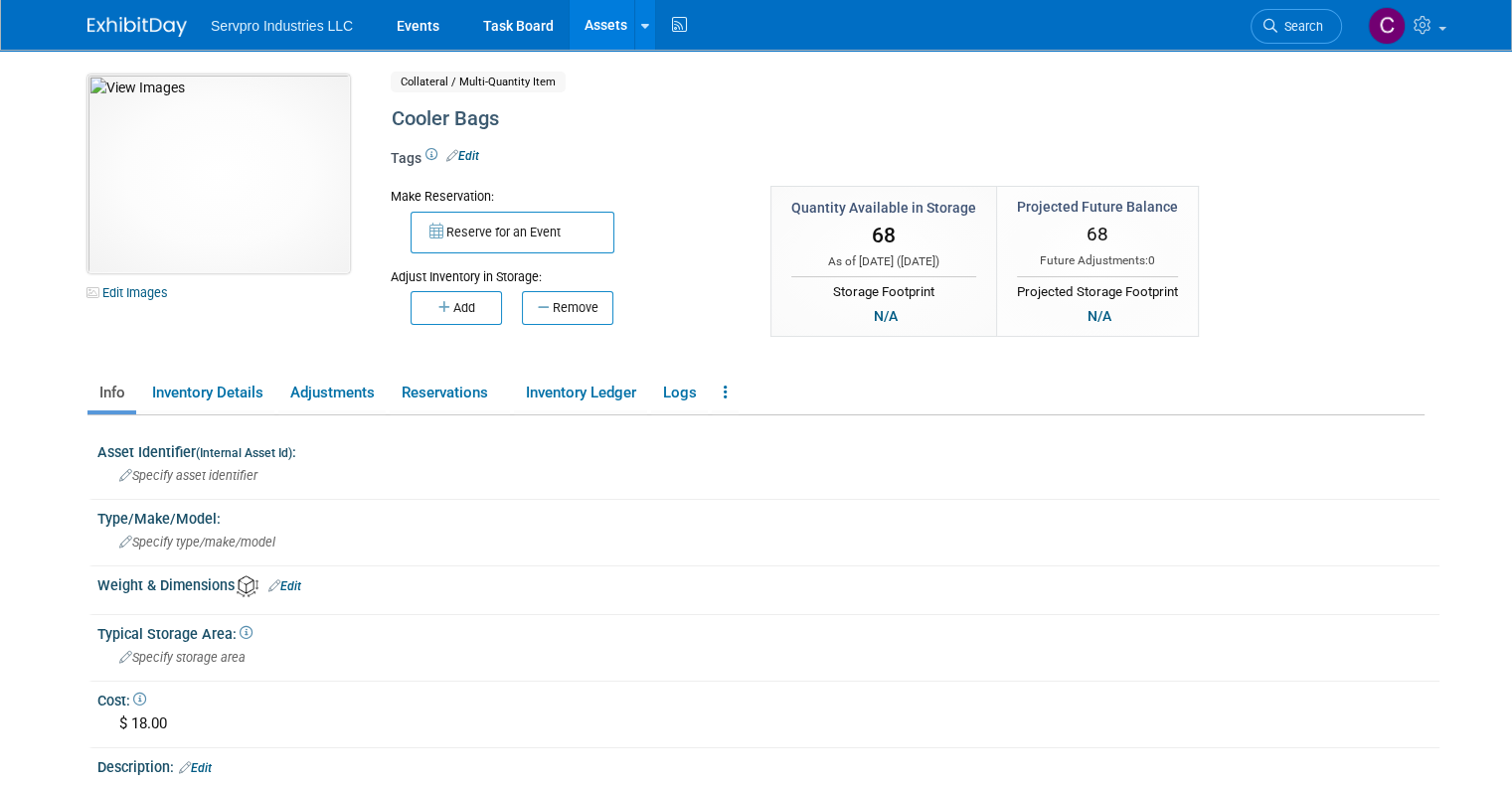 drag, startPoint x: 192, startPoint y: 210, endPoint x: 177, endPoint y: 186, distance: 28.301943 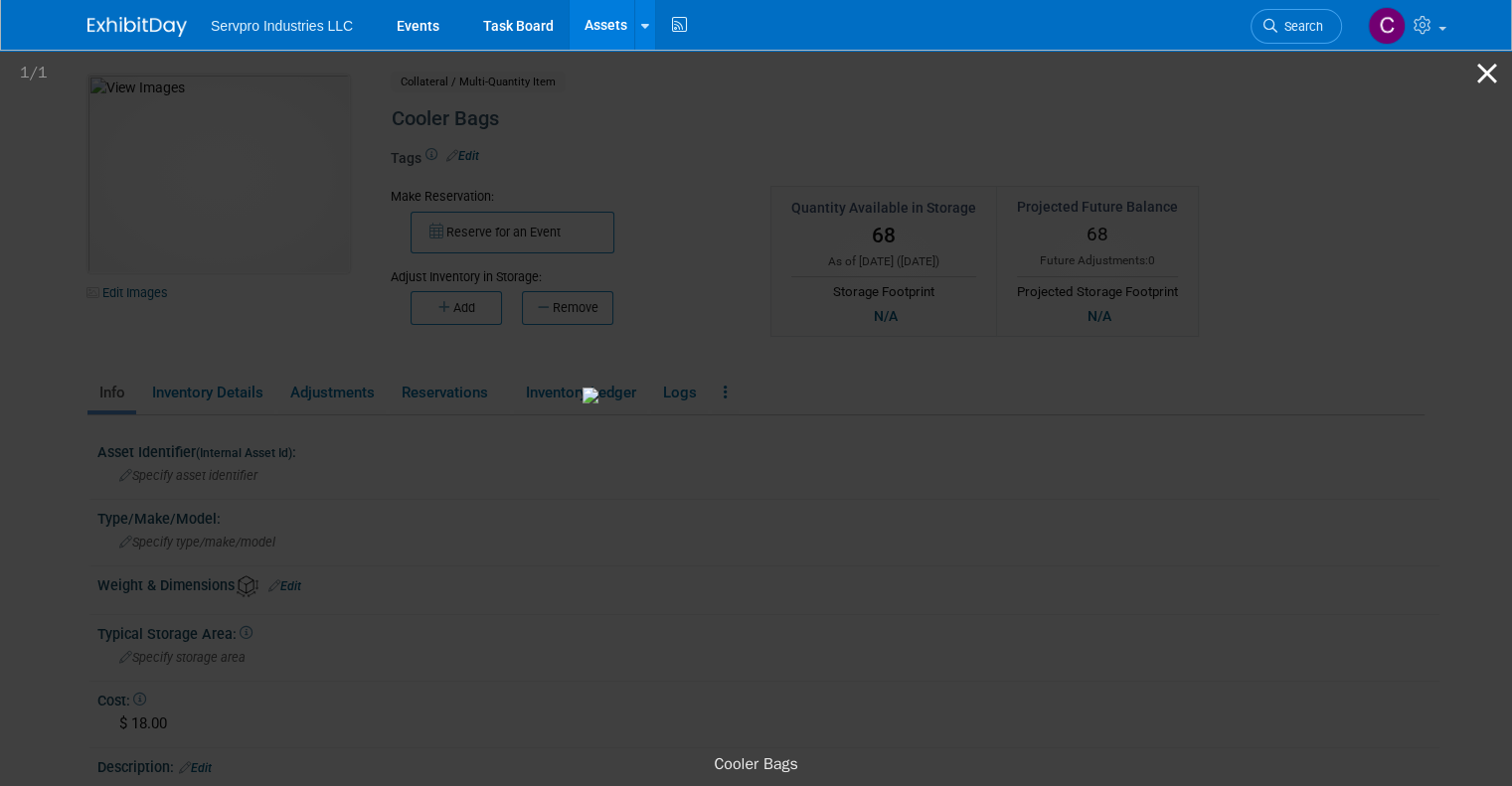 click at bounding box center [1487, 73] 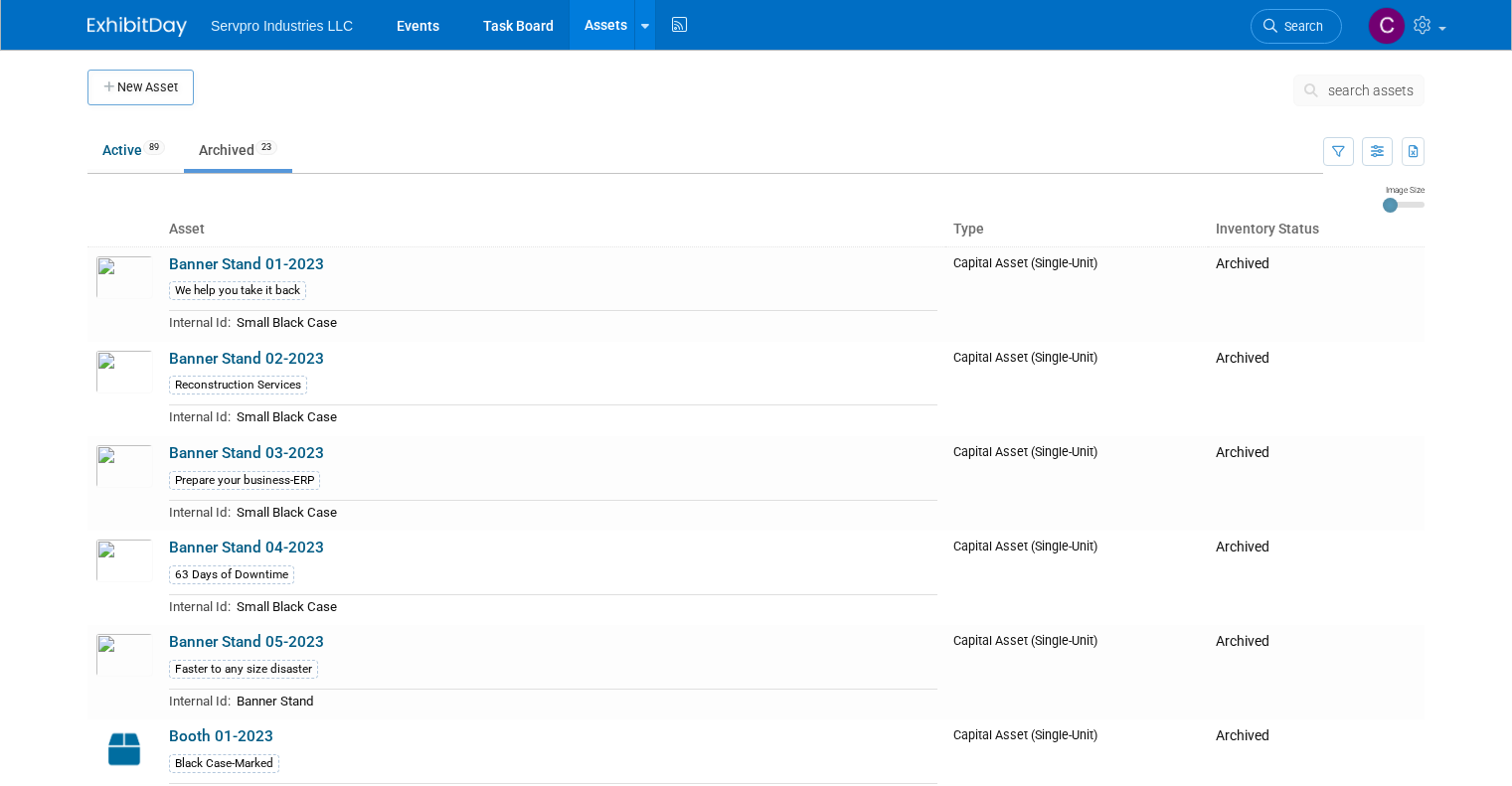 scroll, scrollTop: 0, scrollLeft: 0, axis: both 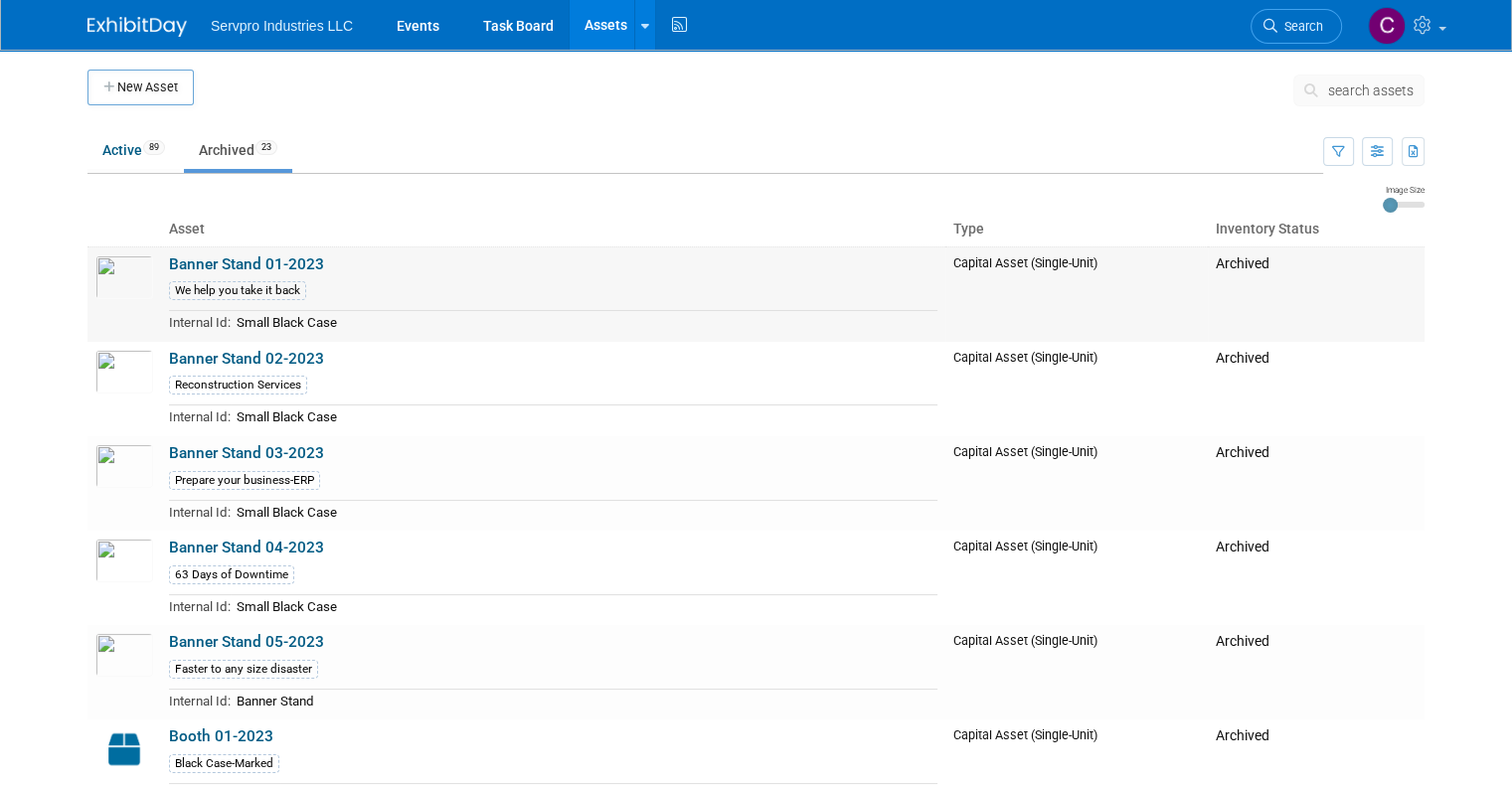 click on "Banner Stand 01-2023" at bounding box center (247, 264) 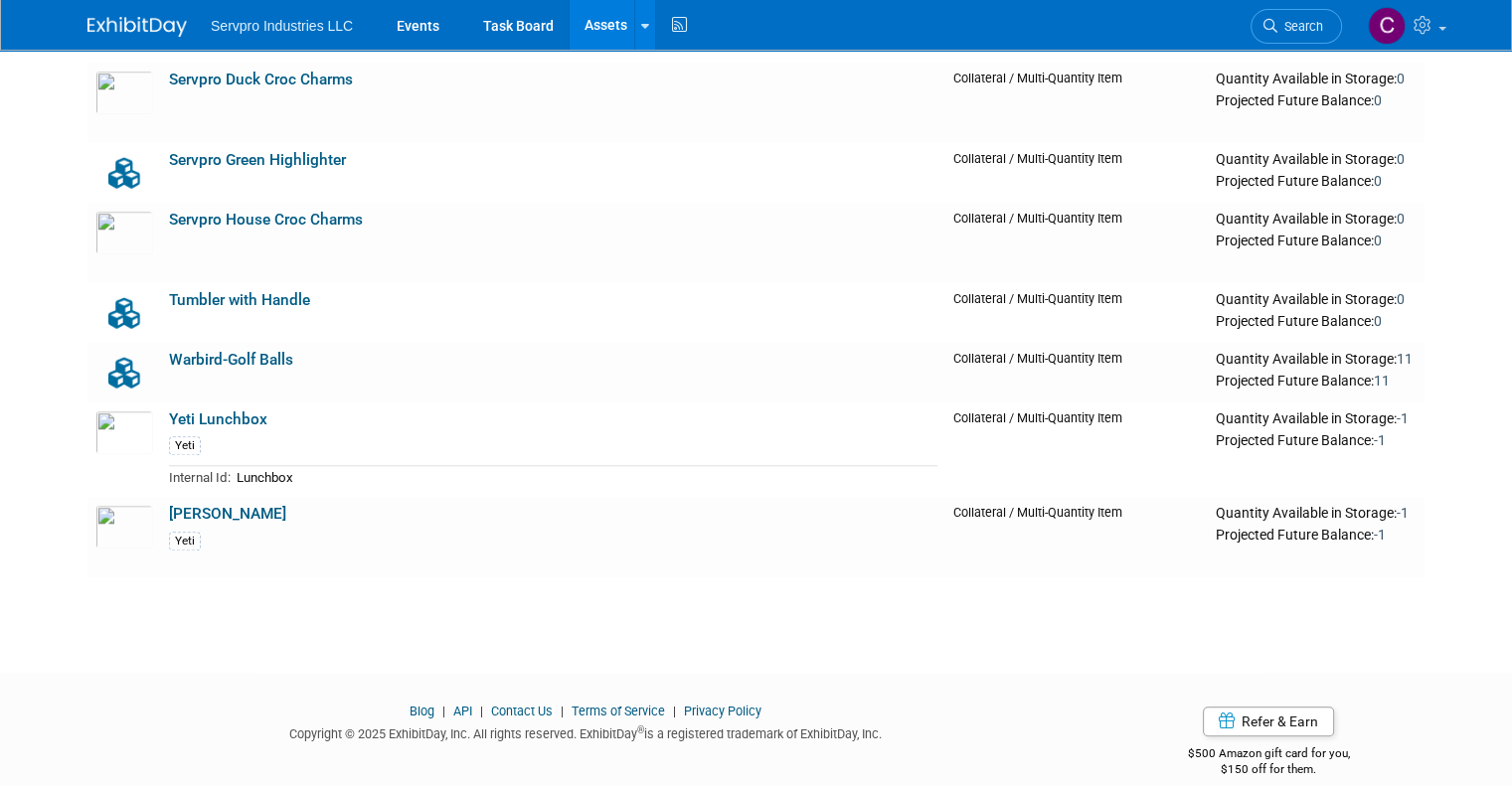 scroll, scrollTop: 0, scrollLeft: 0, axis: both 